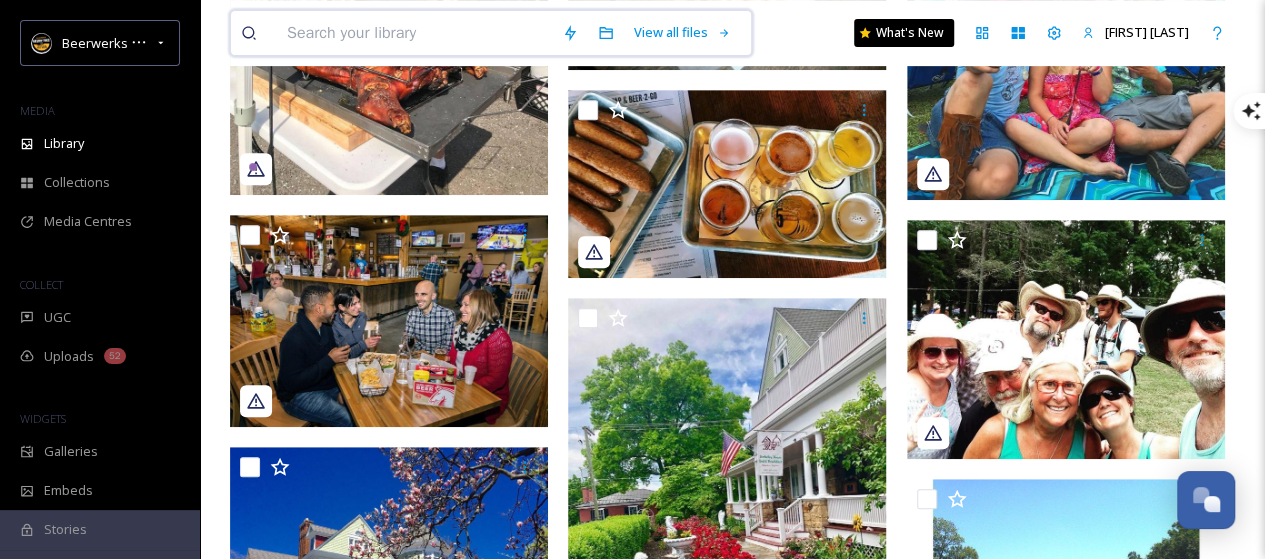 scroll, scrollTop: 15589, scrollLeft: 0, axis: vertical 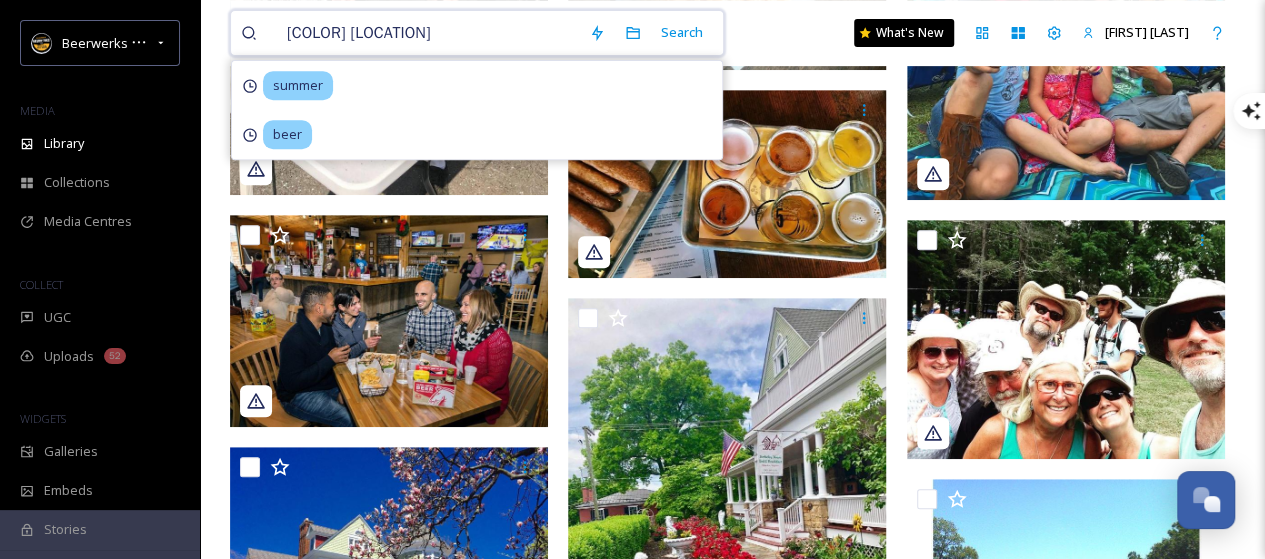 type on "white oak" 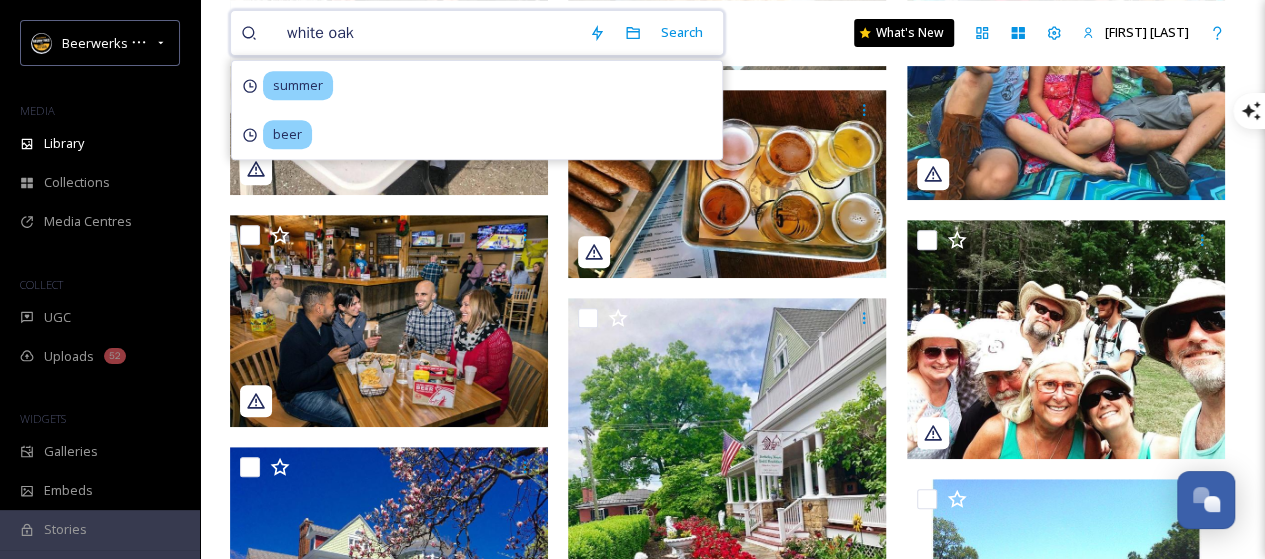 type 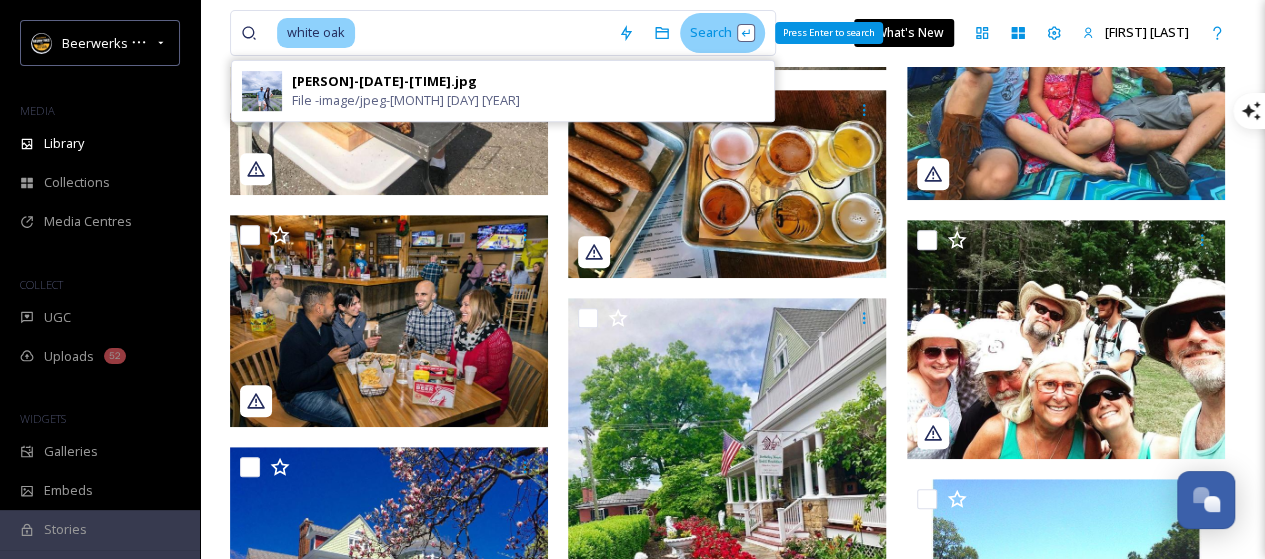 click on "Search Press Enter to search" at bounding box center (722, 32) 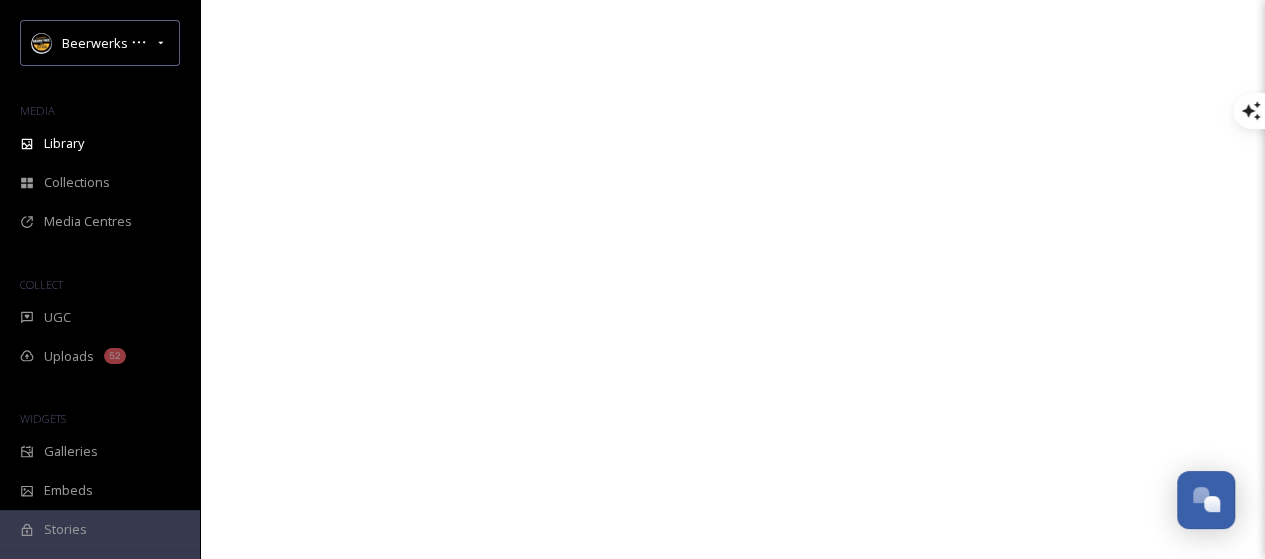 scroll, scrollTop: 0, scrollLeft: 0, axis: both 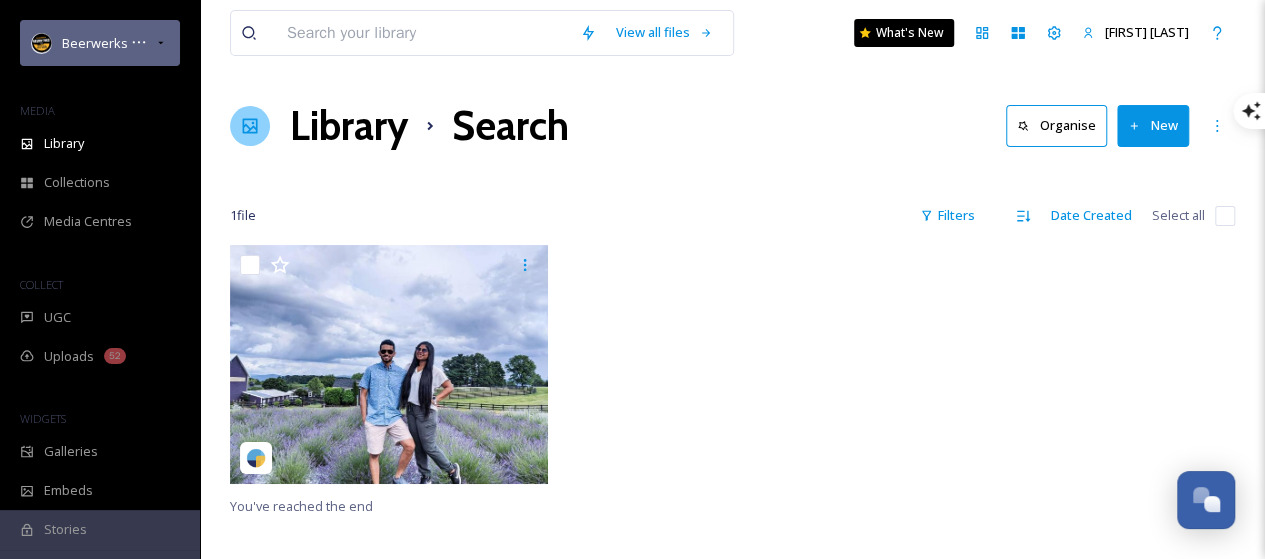 click on "Beerwerks Trail" at bounding box center (100, 43) 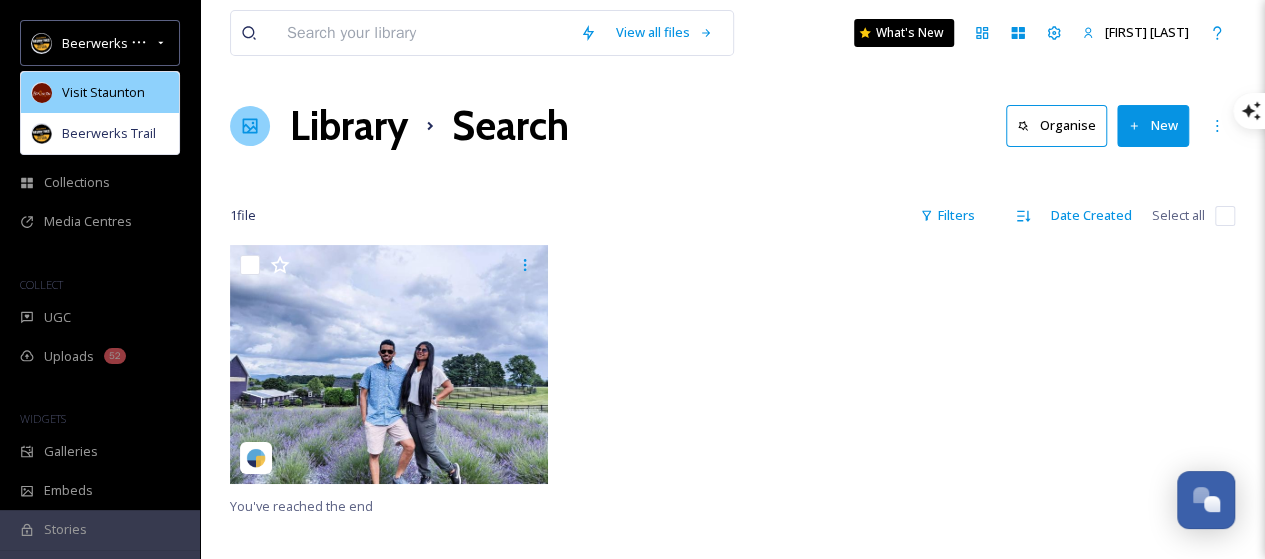 click on "Visit Staunton" at bounding box center [103, 92] 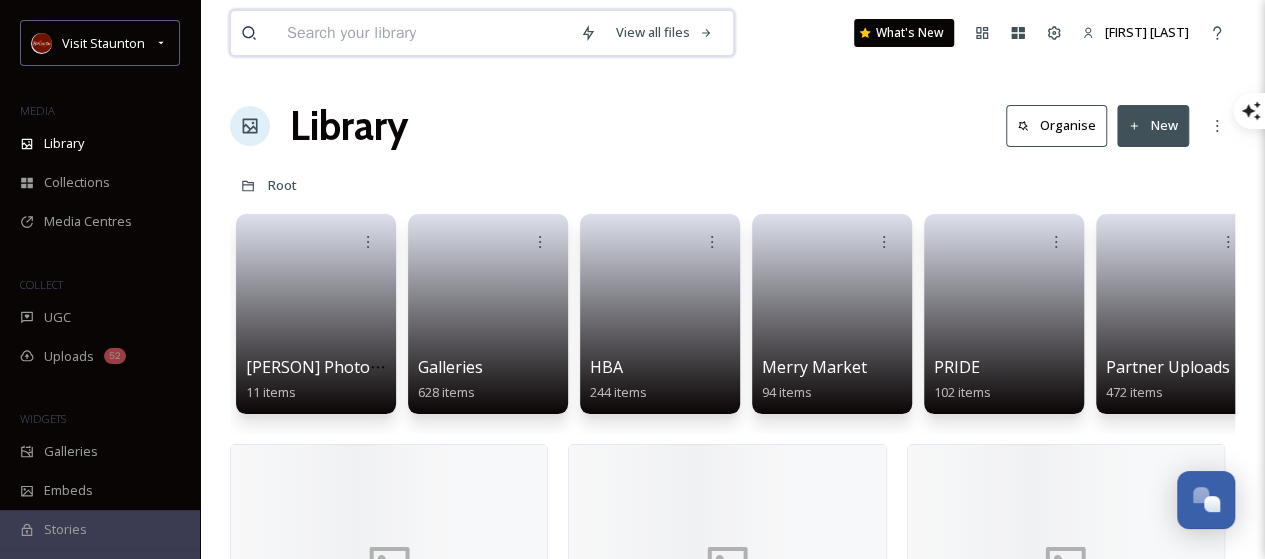 click at bounding box center (423, 33) 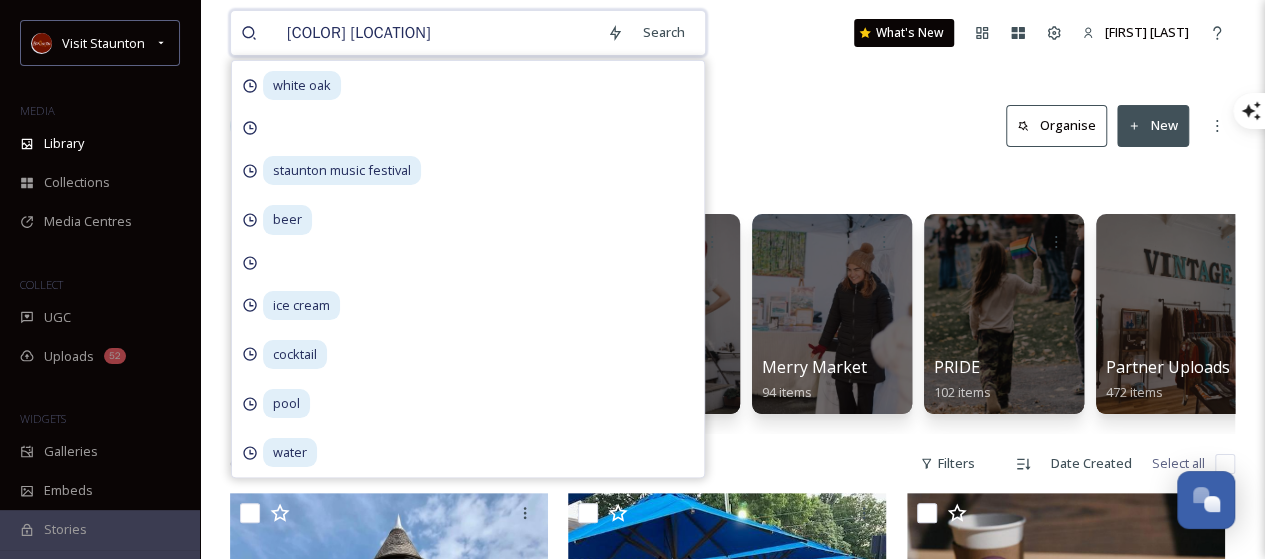type on "white oak" 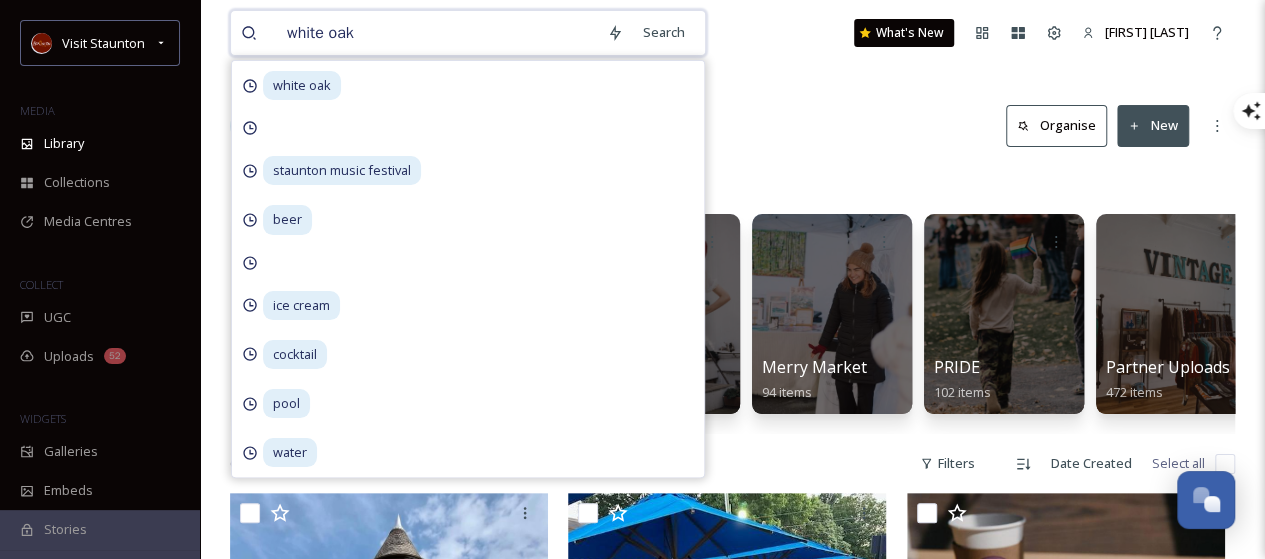 type 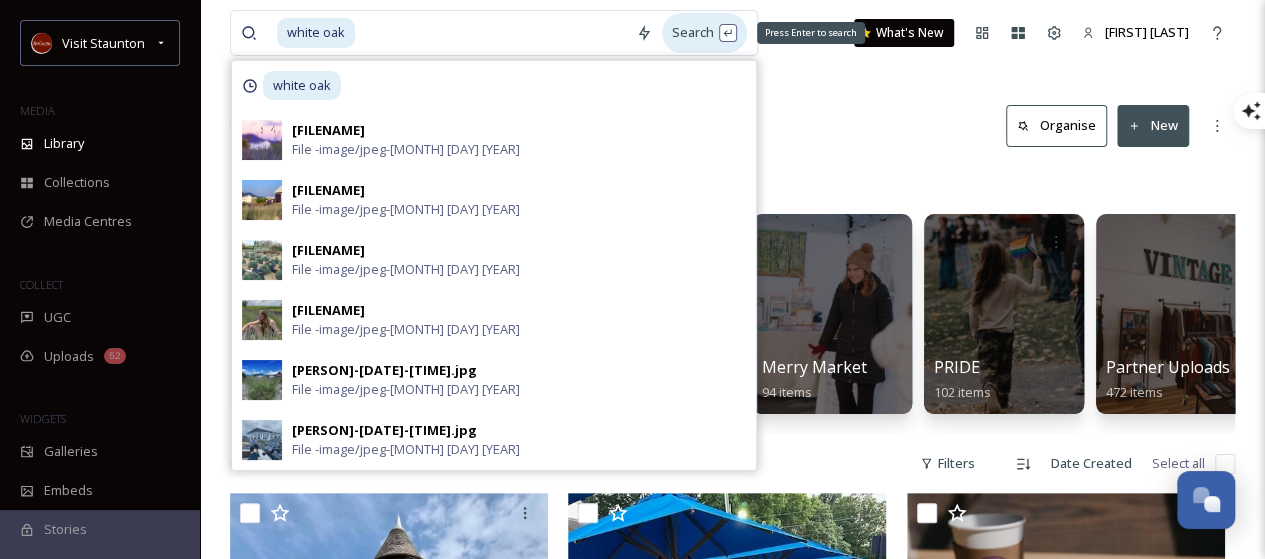 click on "Search Press Enter to search" at bounding box center [704, 32] 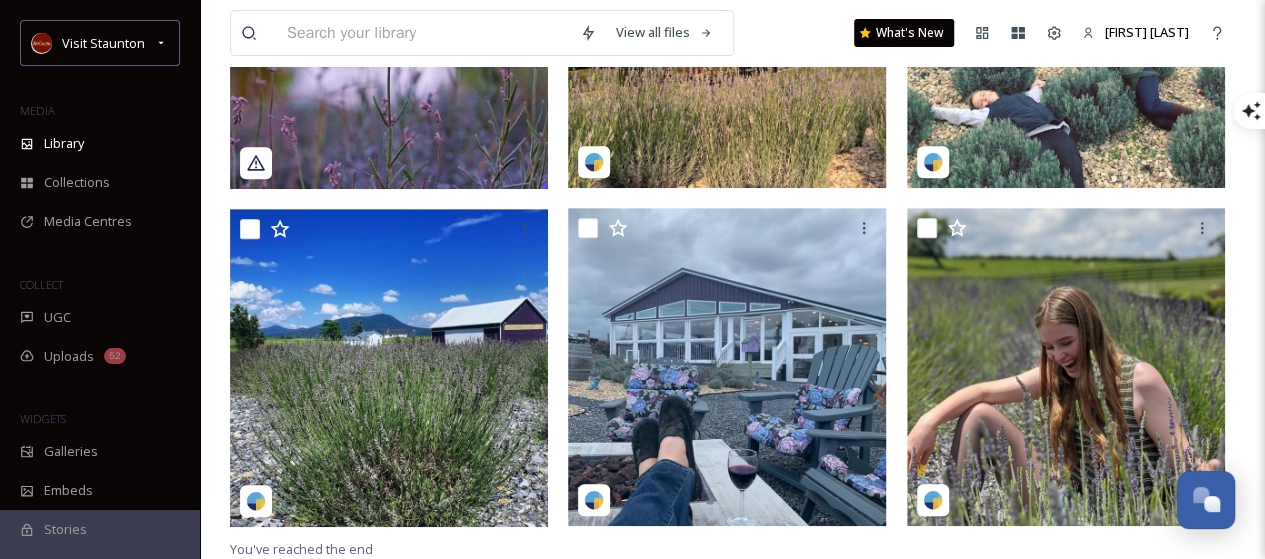 scroll, scrollTop: 376, scrollLeft: 0, axis: vertical 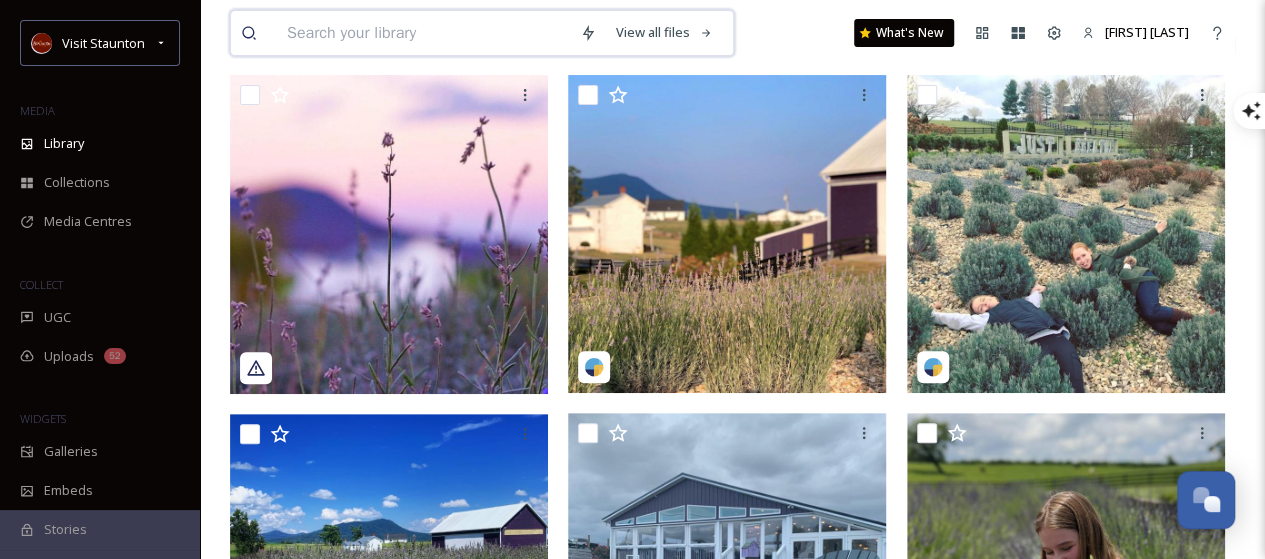 click at bounding box center [423, 33] 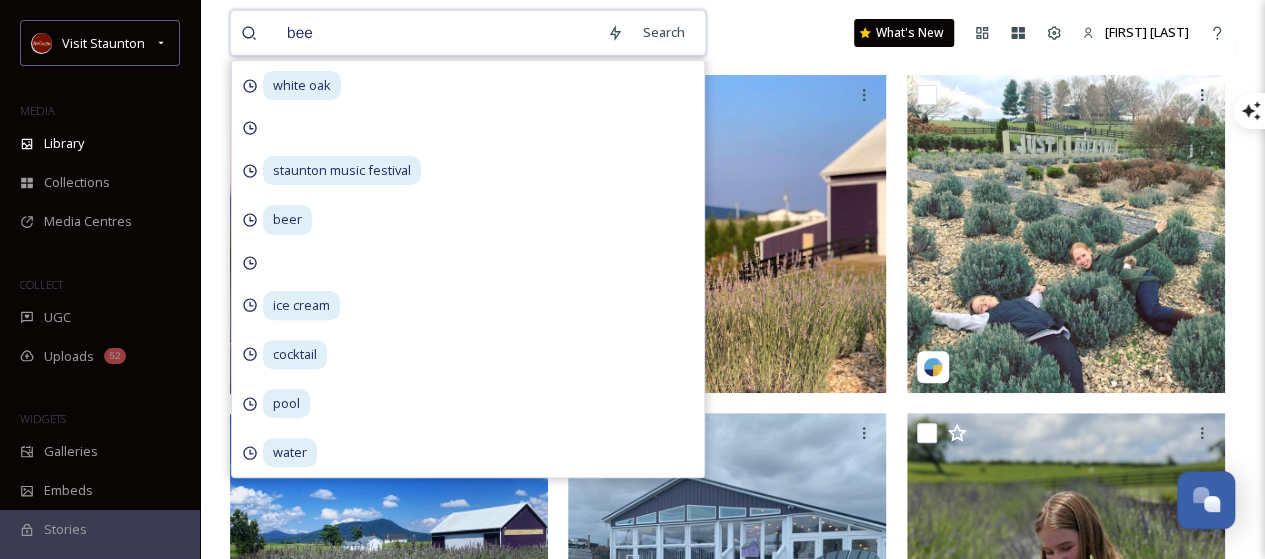type on "beer" 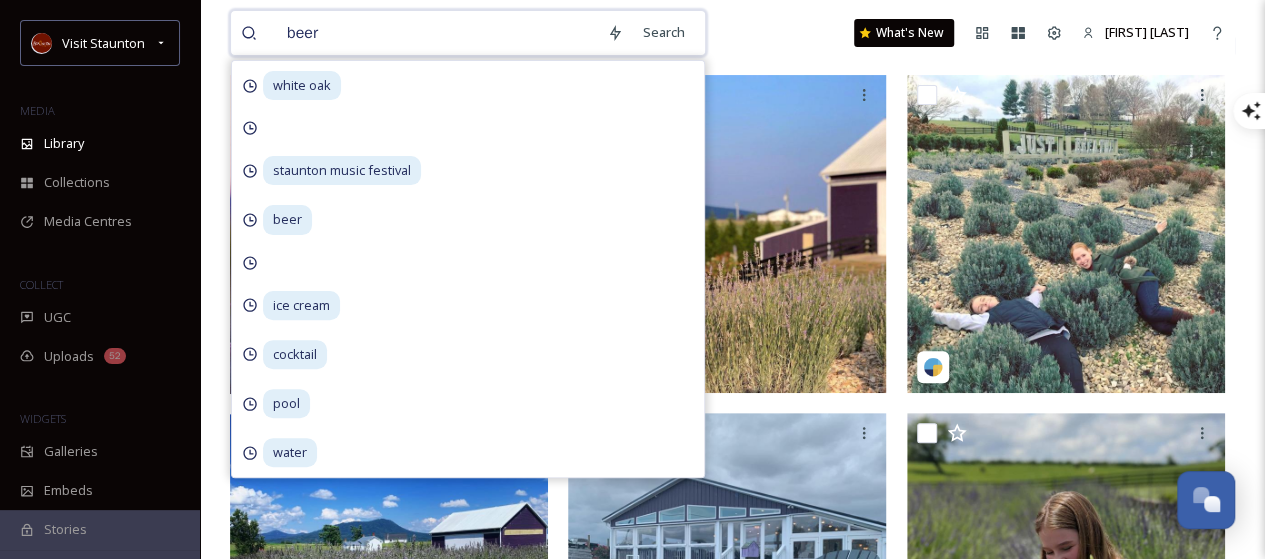 type 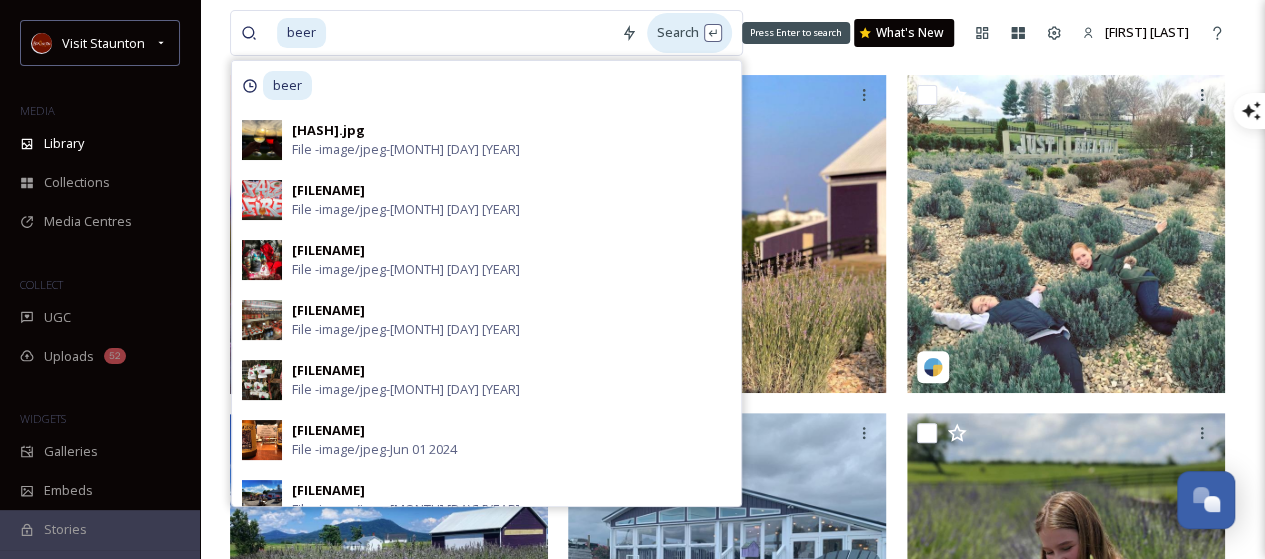 click on "Search Press Enter to search" at bounding box center [689, 32] 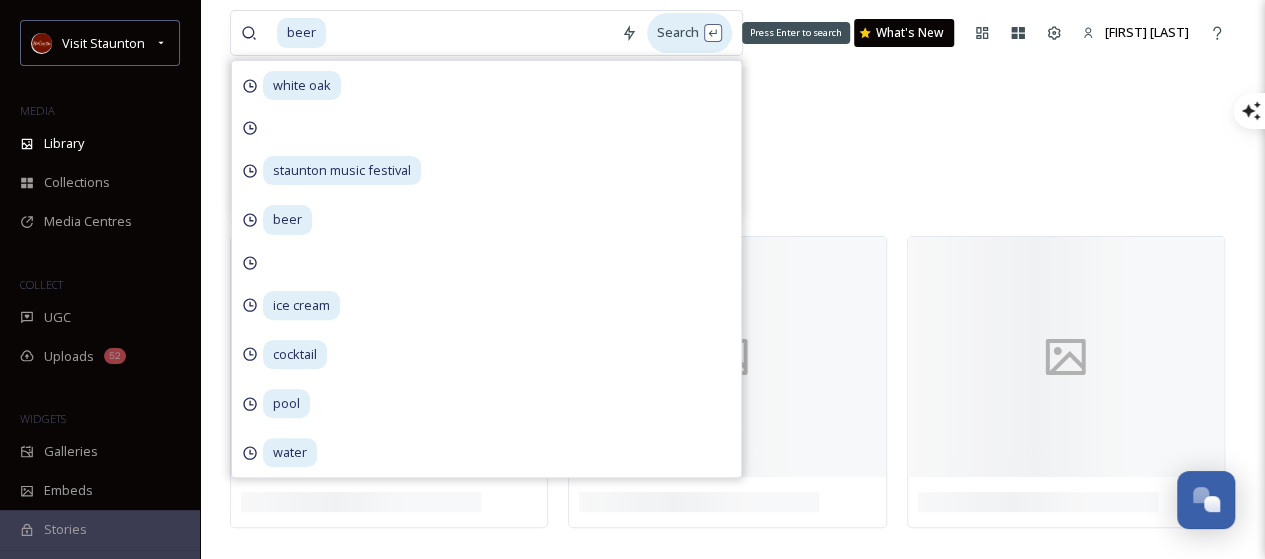 scroll, scrollTop: 0, scrollLeft: 0, axis: both 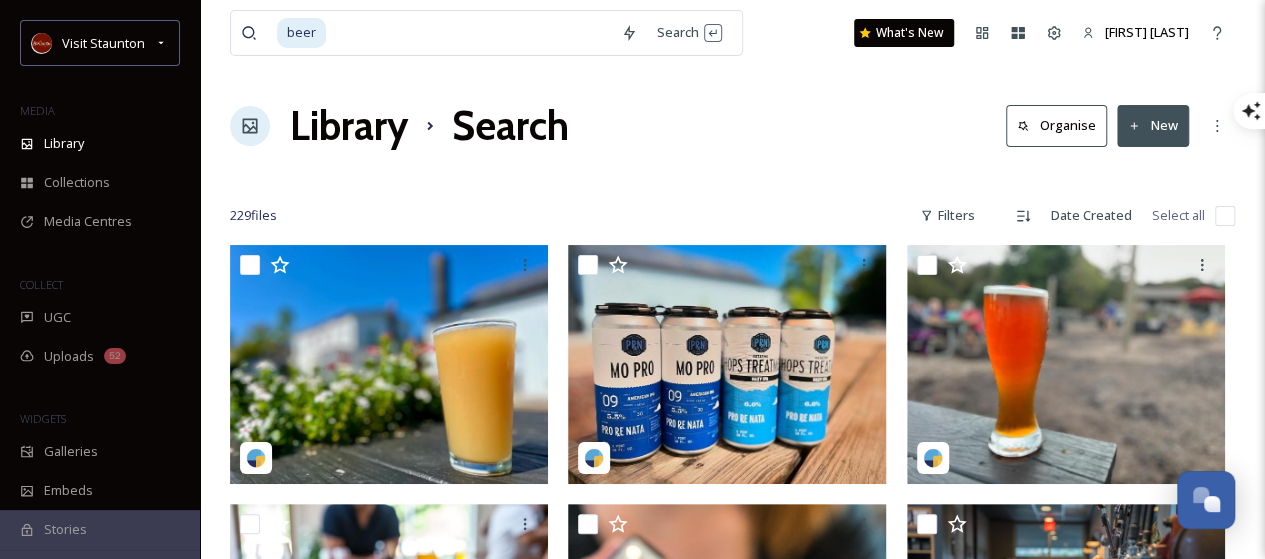 click on "Media Search What's New [FIRST] [LAST] Library Search Organise New Your Selections There is nothing here. [NUMBER] file s Filters Date Created Select all" at bounding box center (732, 1339) 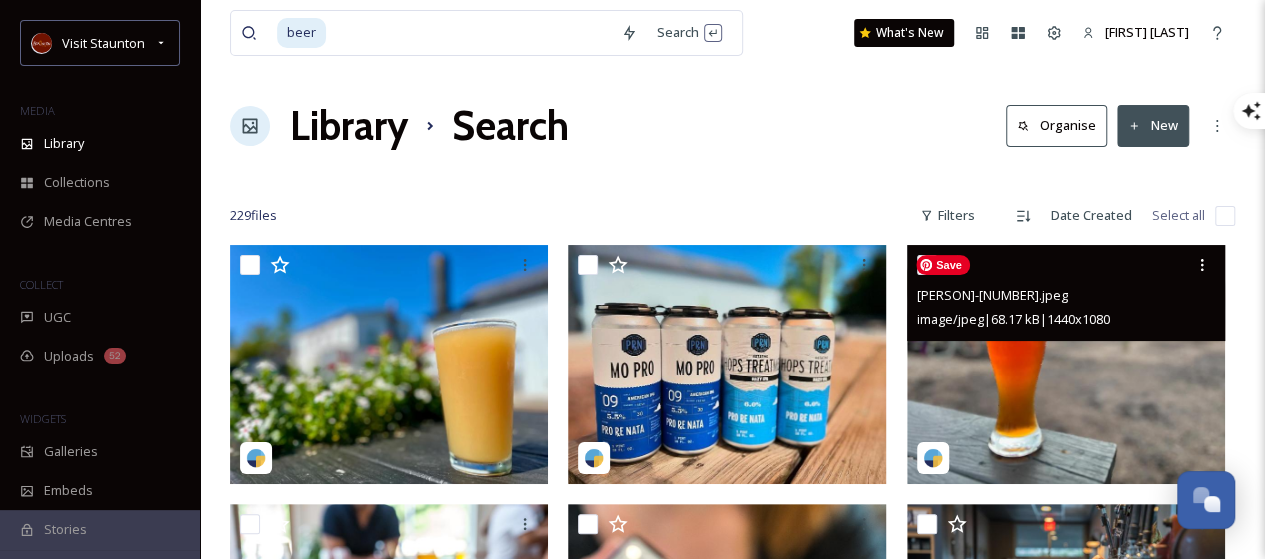 click at bounding box center [1066, 364] 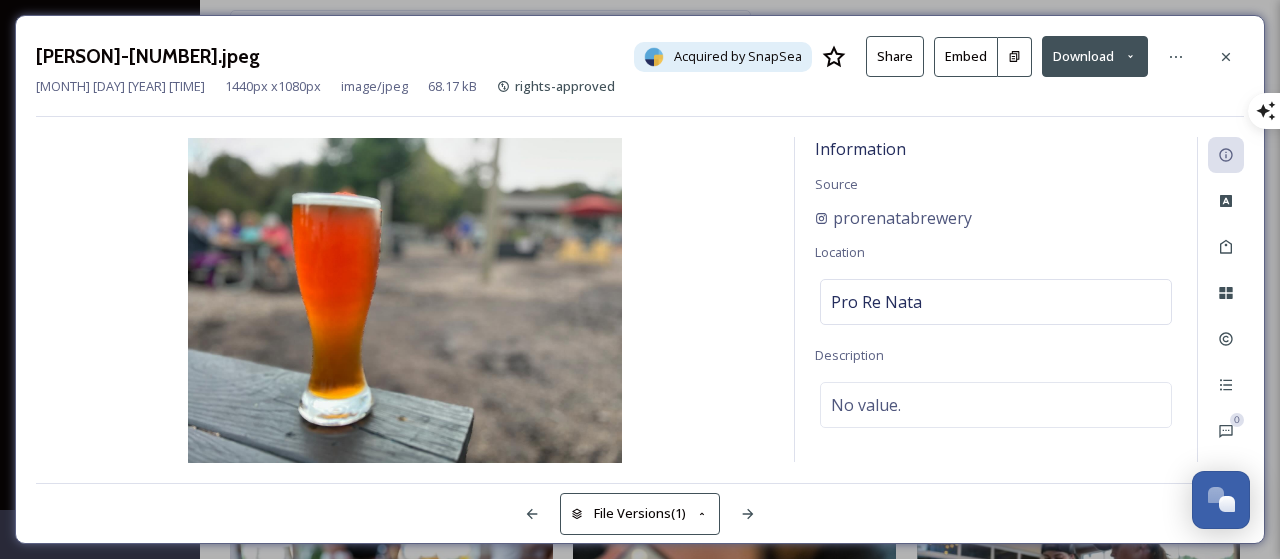 click 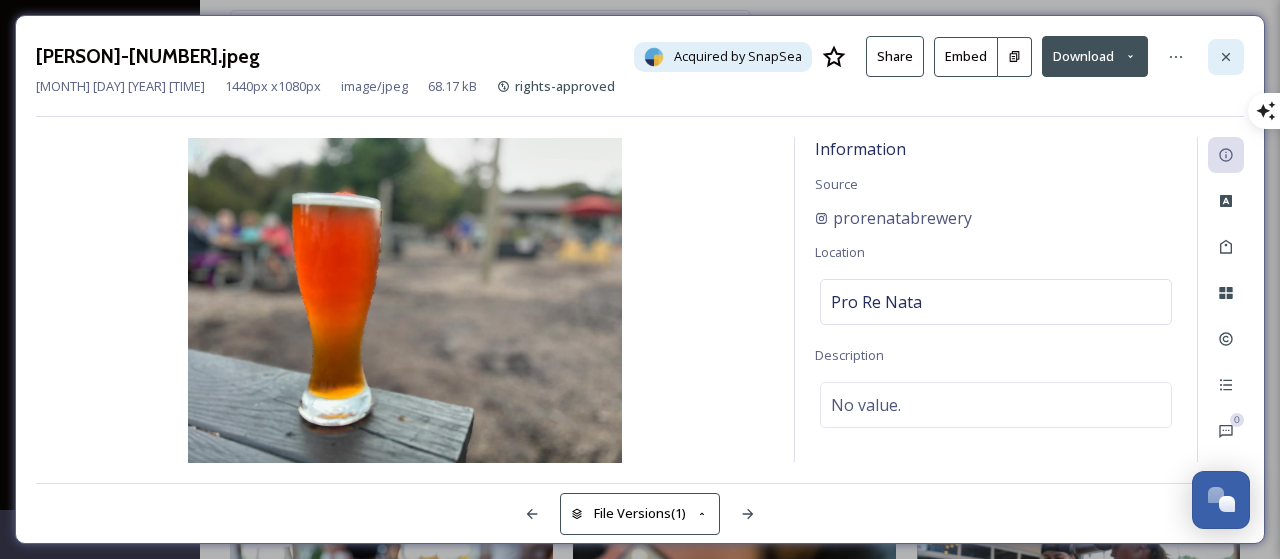 click 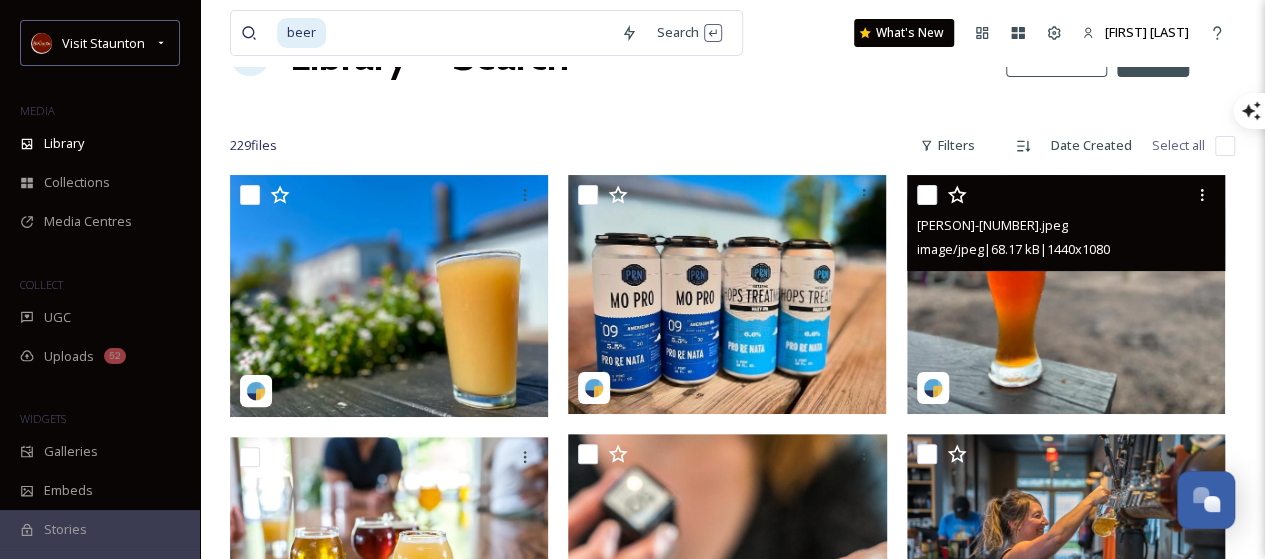 scroll, scrollTop: 80, scrollLeft: 0, axis: vertical 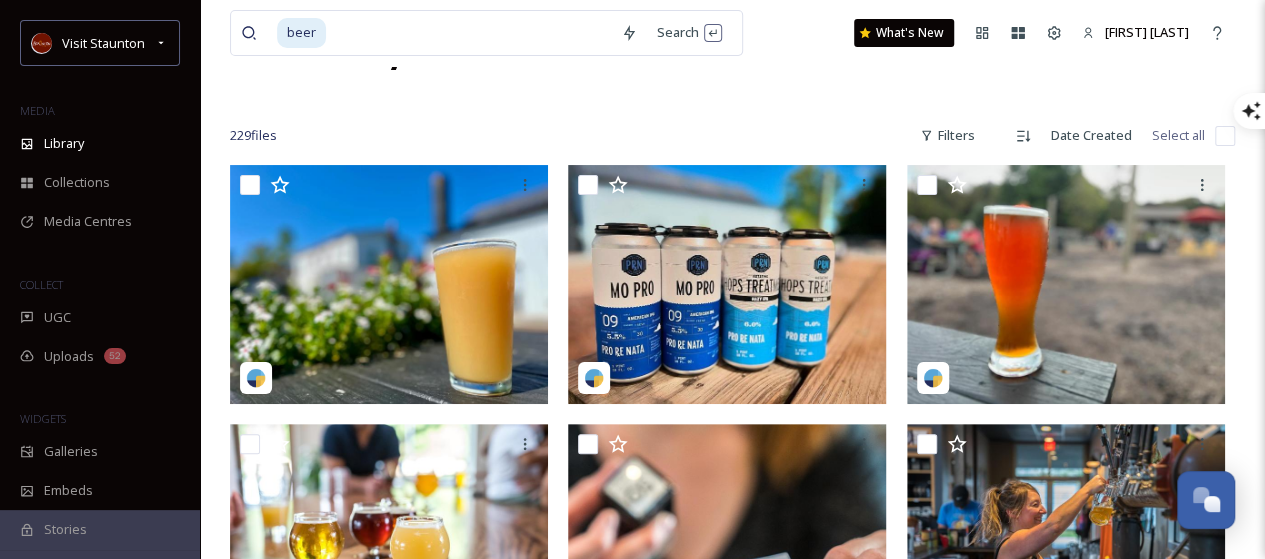 click on "Media Search What's New [FIRST] [LAST] Library Search Organise New Your Selections There is nothing here. [NUMBER] file s Filters Date Created Select all" at bounding box center [732, 2352] 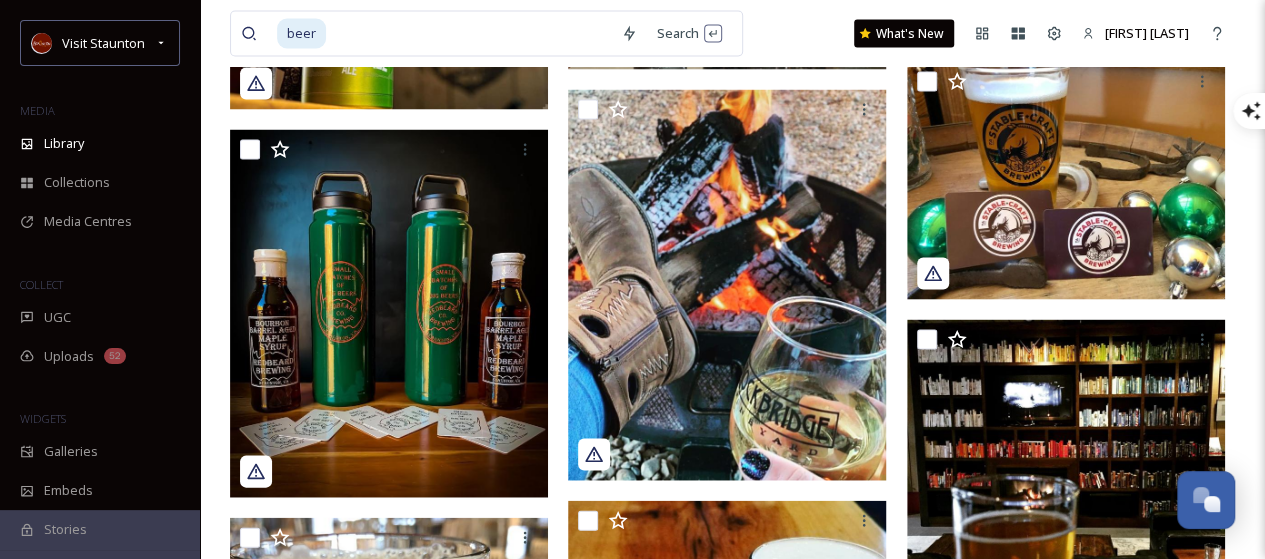 scroll, scrollTop: 5720, scrollLeft: 0, axis: vertical 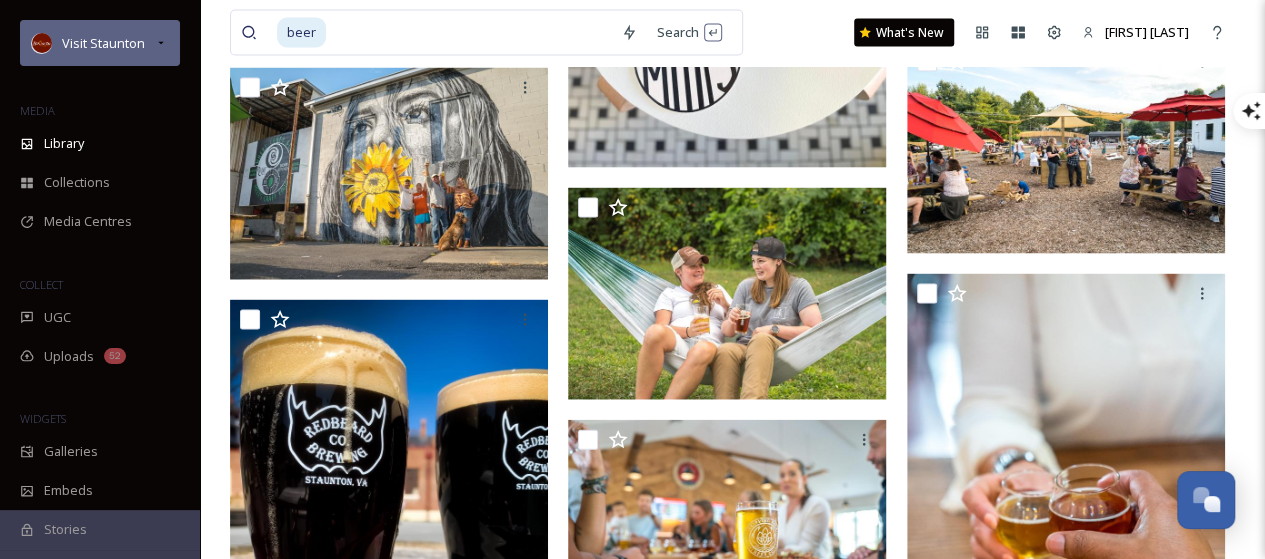 click on "Visit Staunton" at bounding box center [100, 43] 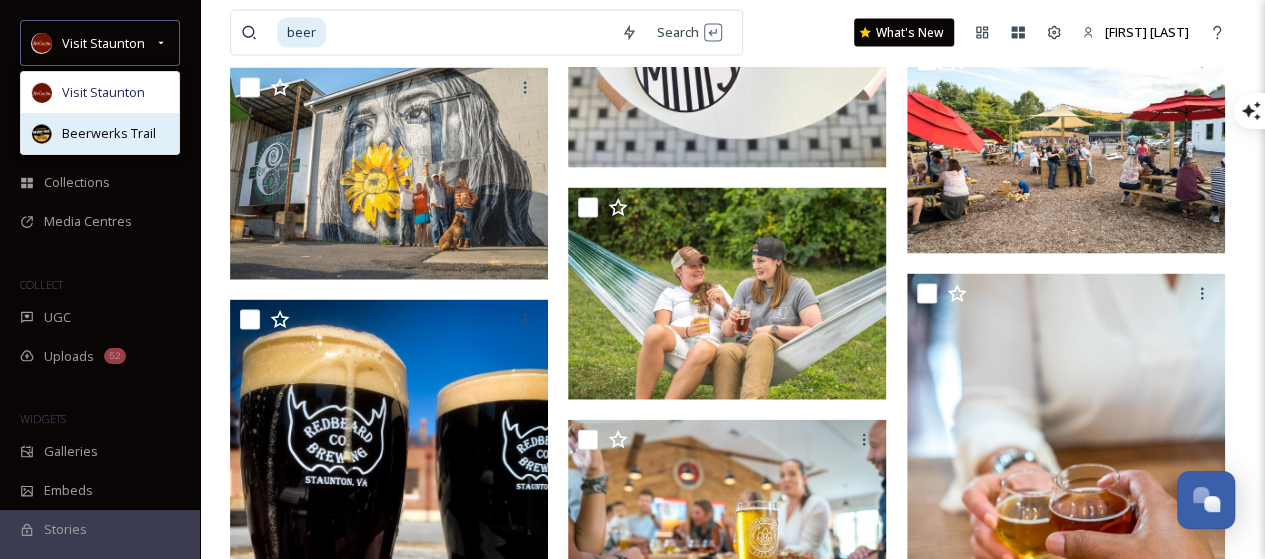 click on "Beerwerks Trail" at bounding box center (109, 133) 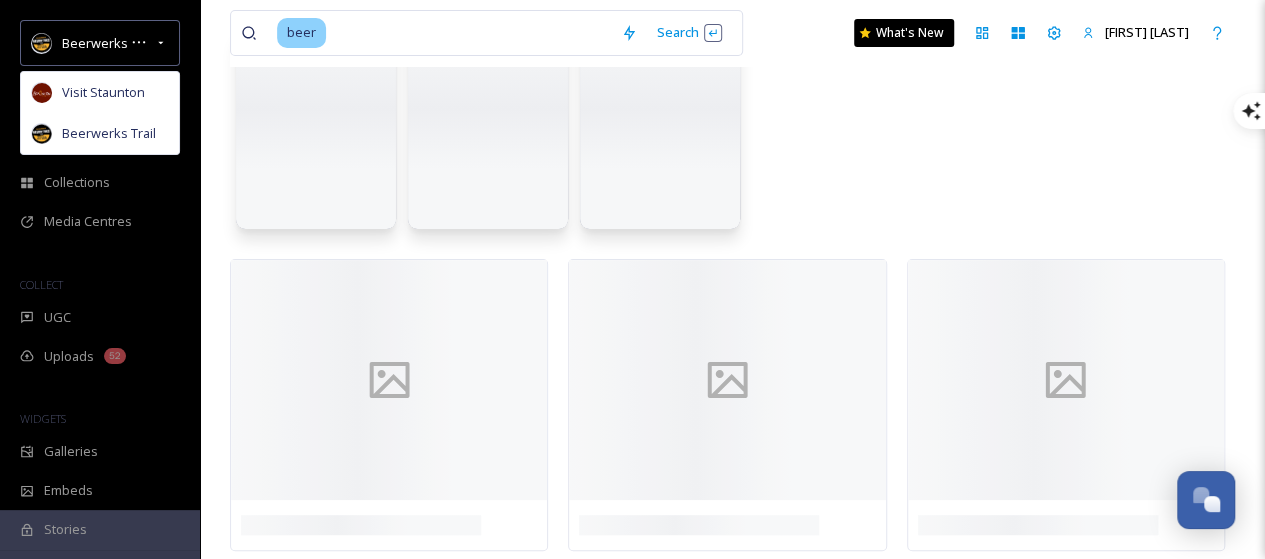 scroll, scrollTop: 0, scrollLeft: 0, axis: both 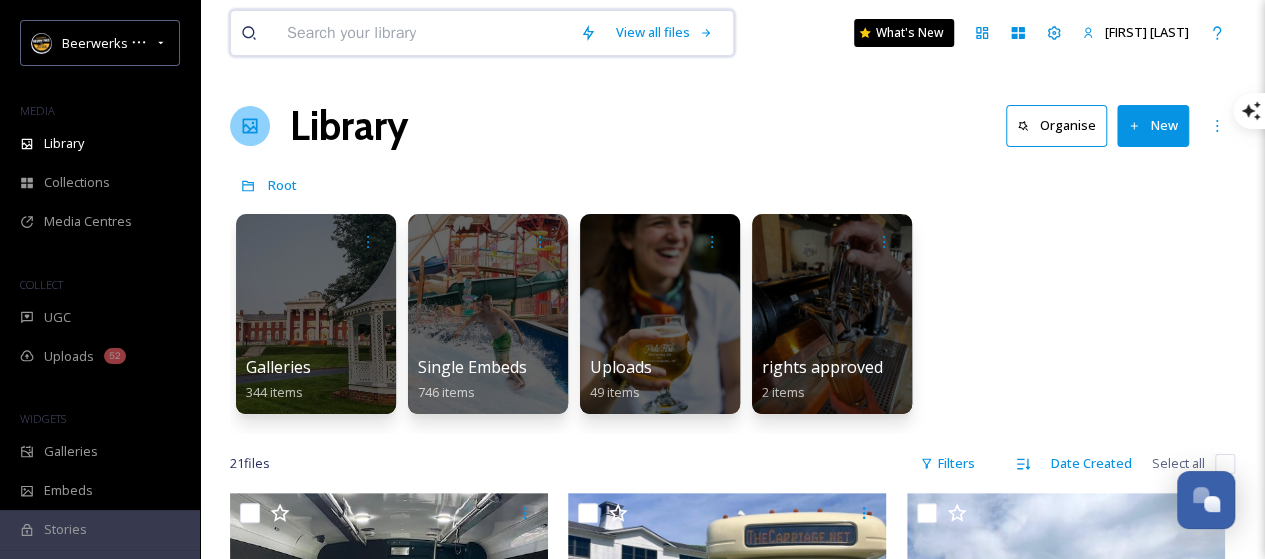 click at bounding box center (423, 33) 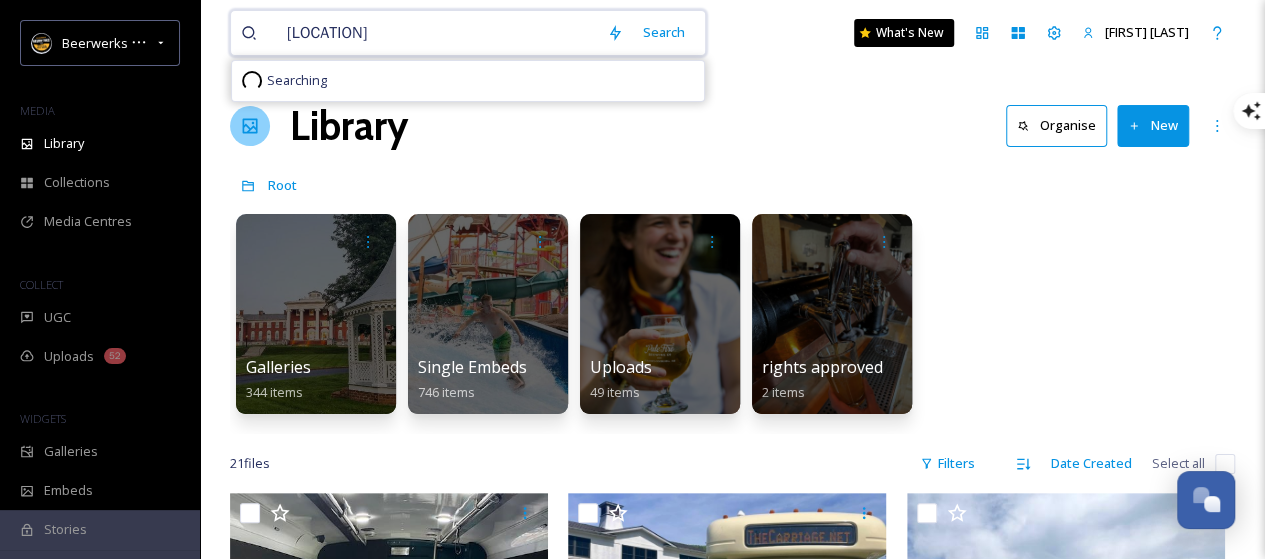type on "[LOCATION]" 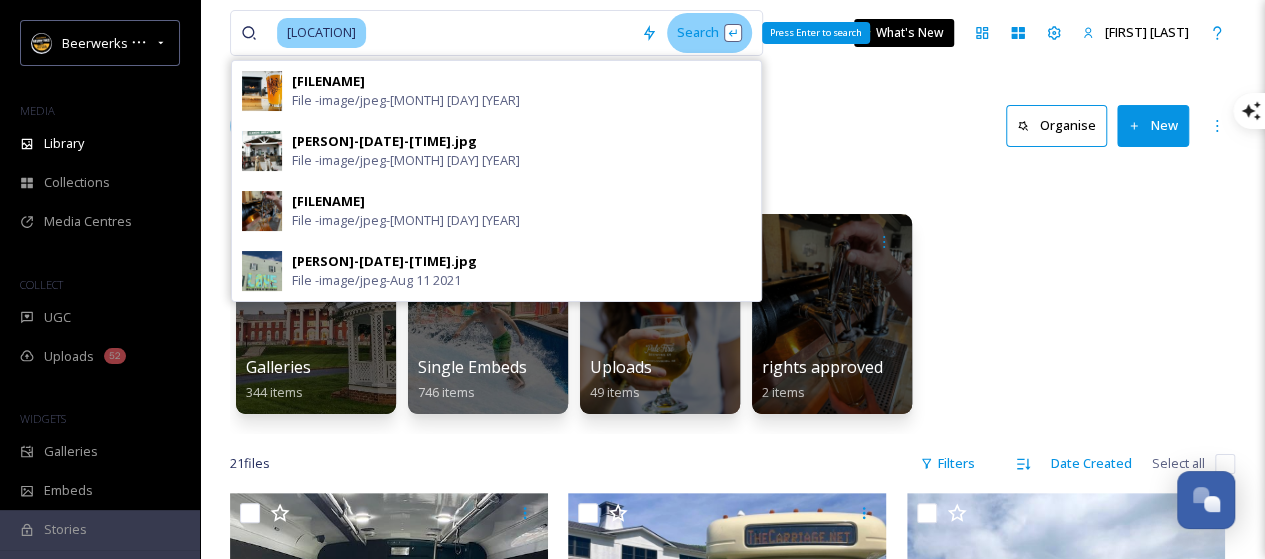 click on "Search Press Enter to search" at bounding box center [709, 32] 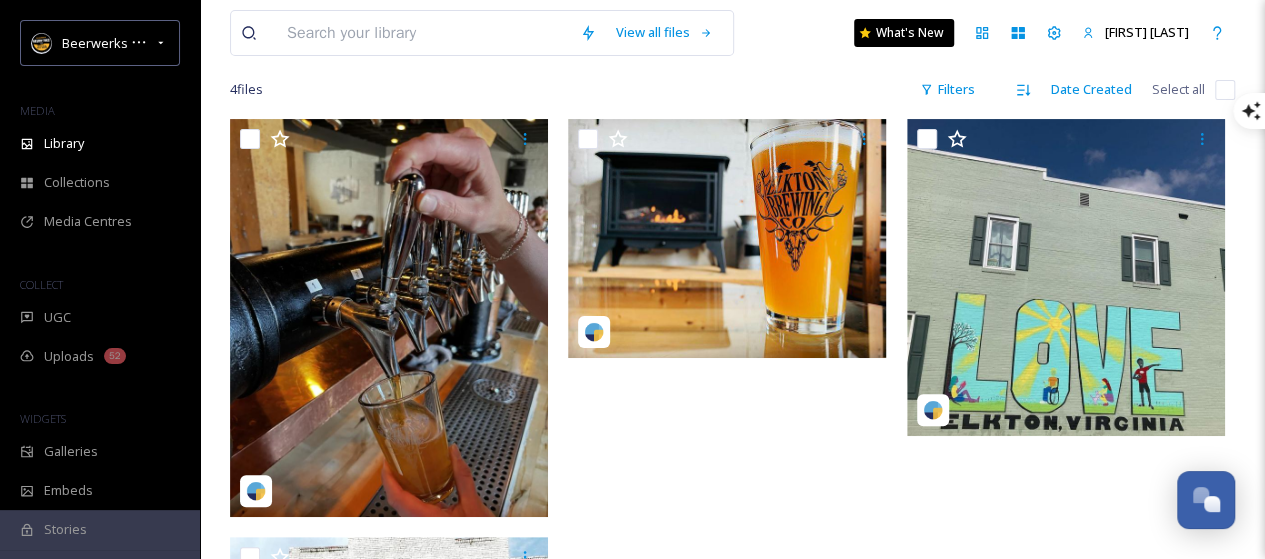 scroll, scrollTop: 120, scrollLeft: 0, axis: vertical 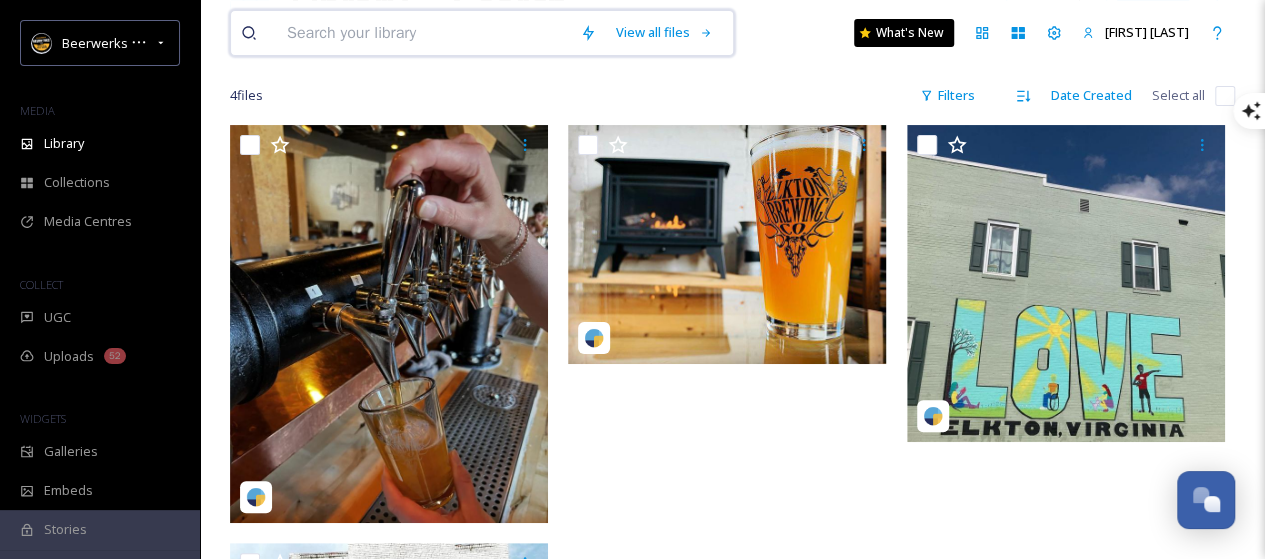 click at bounding box center (423, 33) 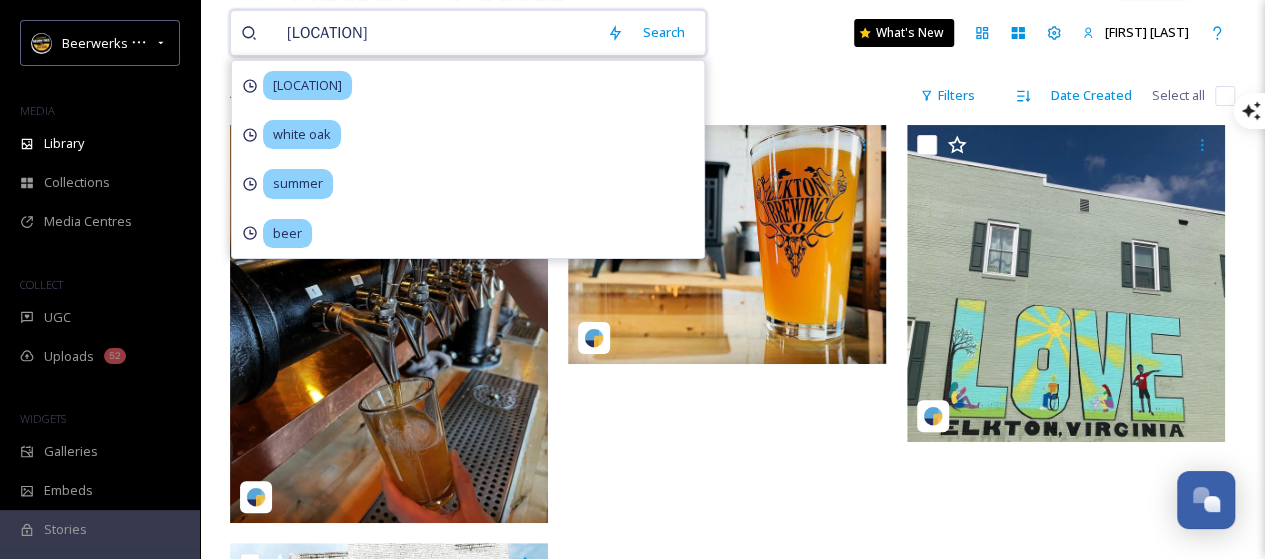 type on "[LOCATION]" 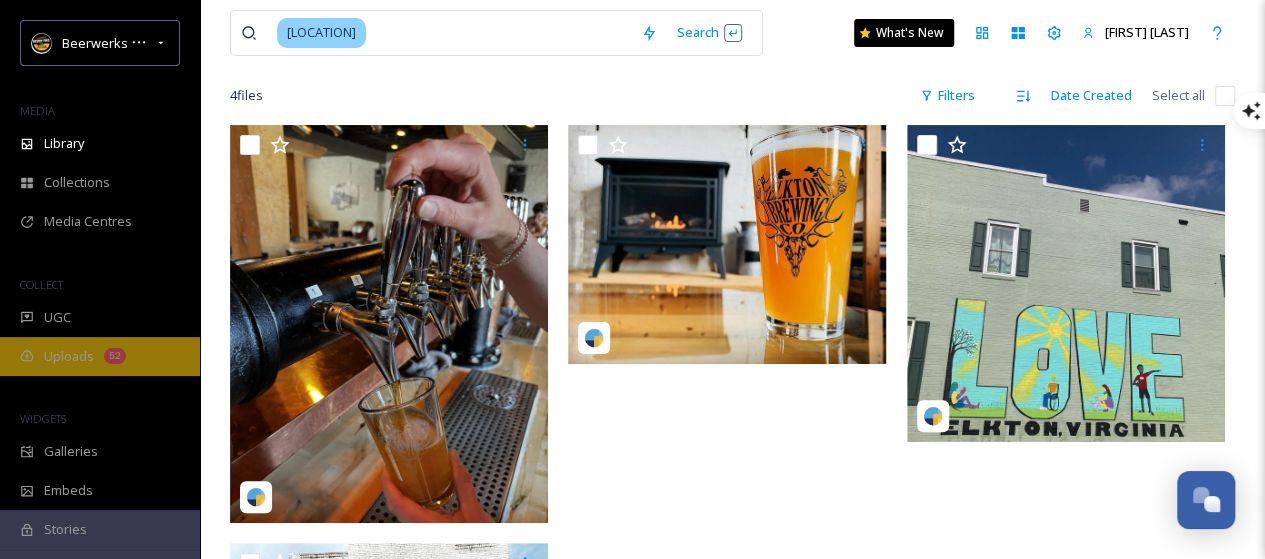 click on "Uploads" at bounding box center [69, 356] 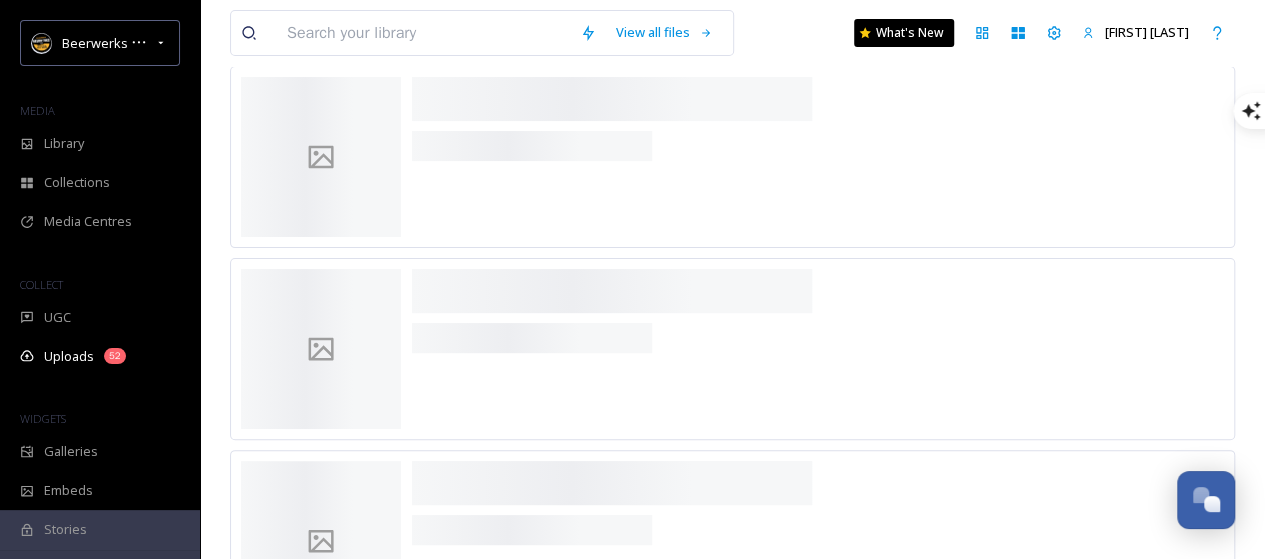 scroll, scrollTop: 0, scrollLeft: 0, axis: both 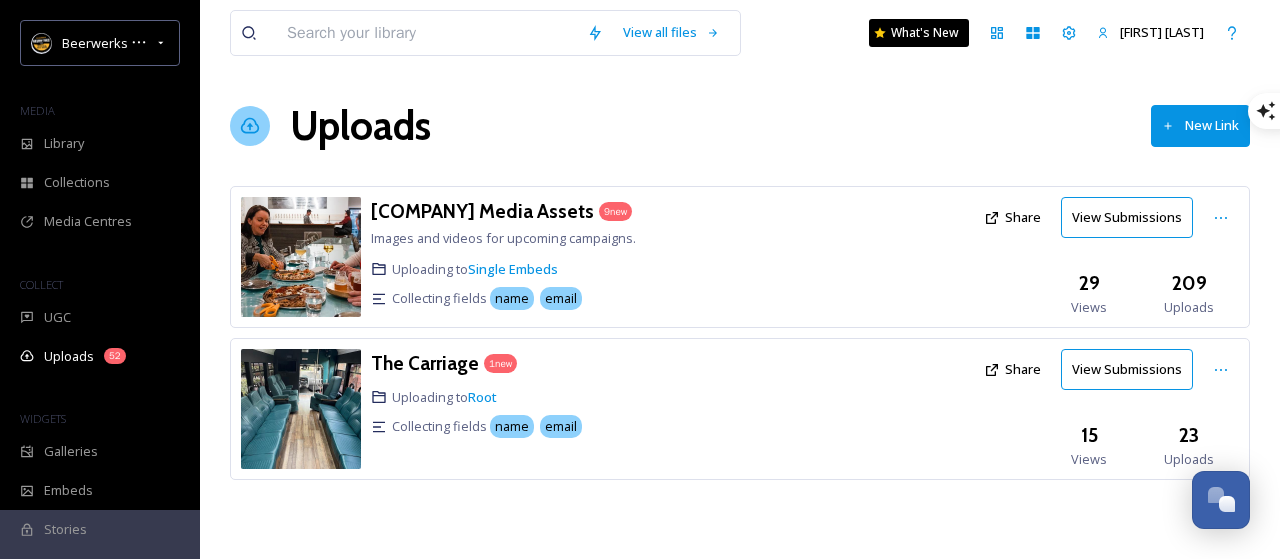 click on "View Submissions" at bounding box center [1127, 217] 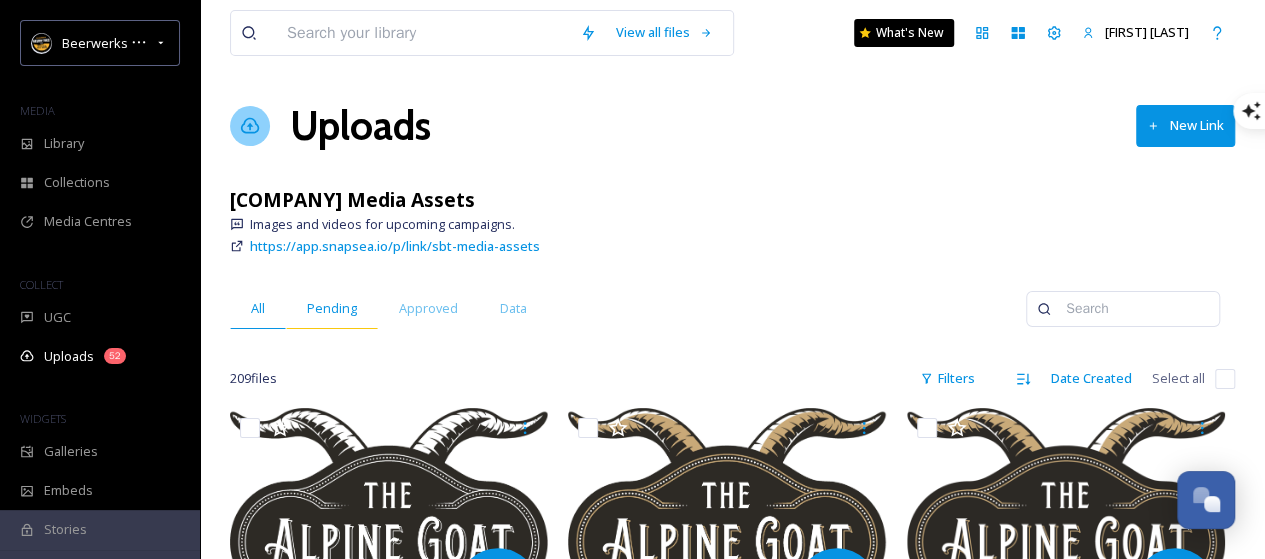 click on "Pending" at bounding box center [332, 308] 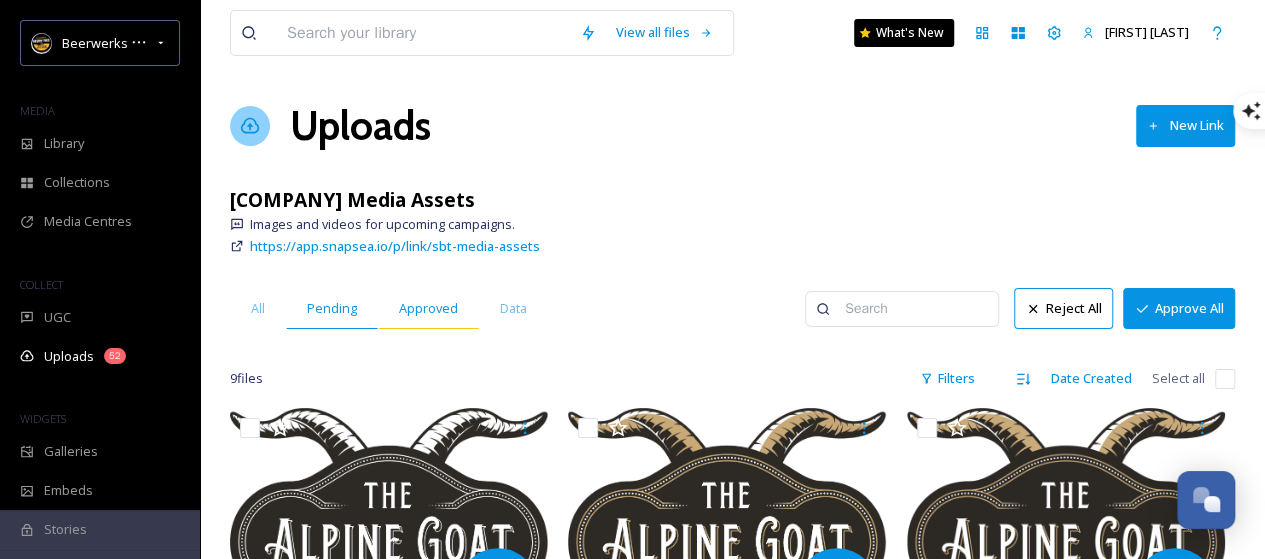 click on "Approved" at bounding box center (428, 308) 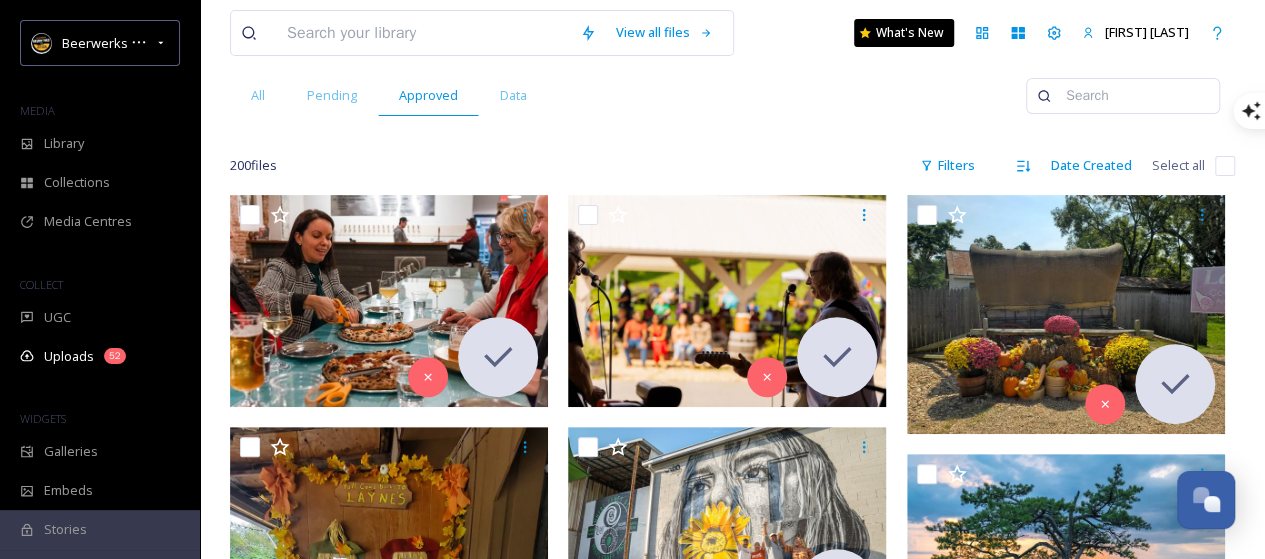 scroll, scrollTop: 0, scrollLeft: 0, axis: both 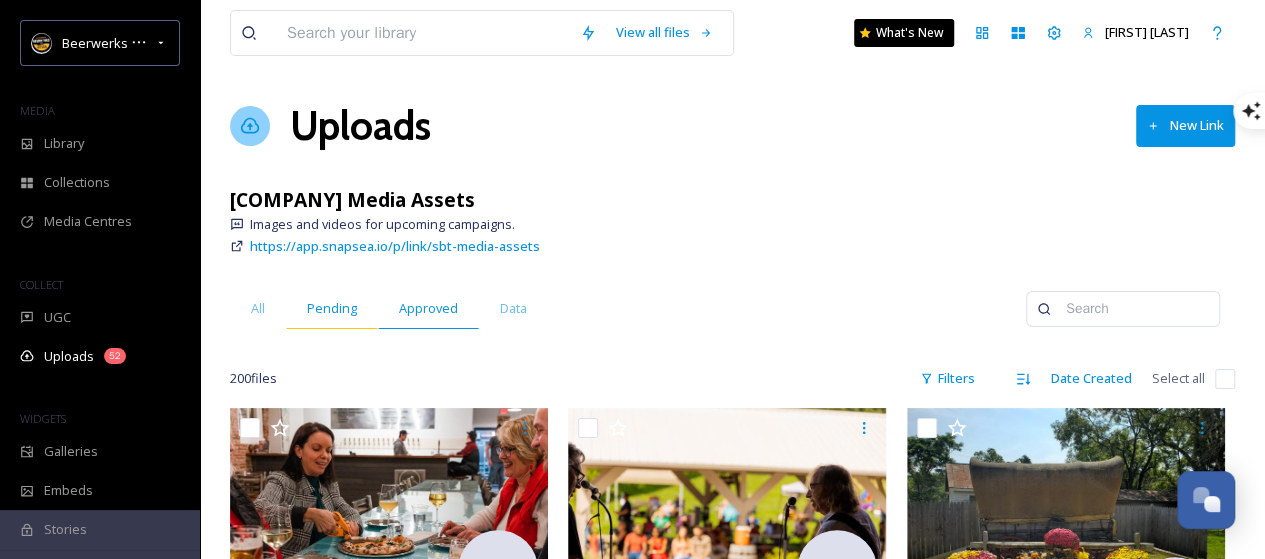 click on "Pending" at bounding box center [332, 308] 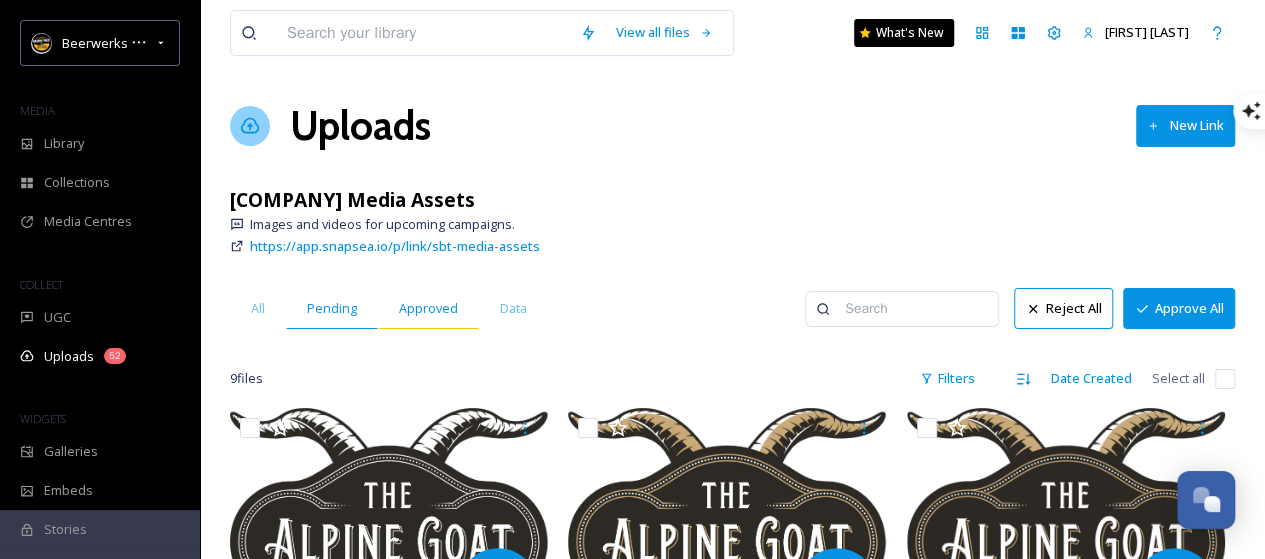 click on "Approved" at bounding box center (428, 308) 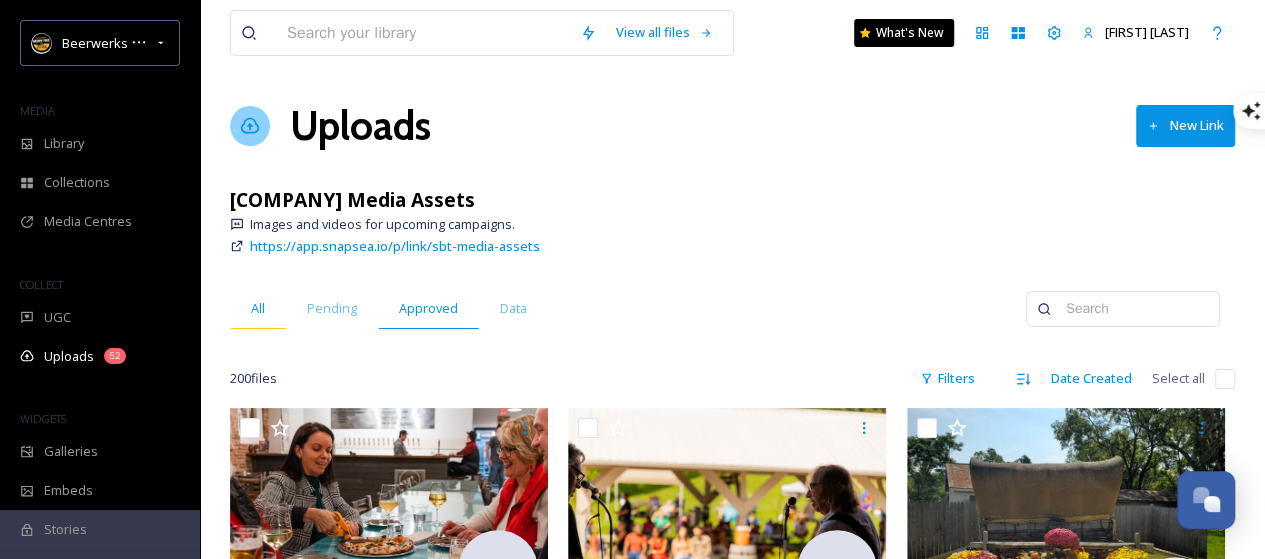 click on "All" at bounding box center (258, 308) 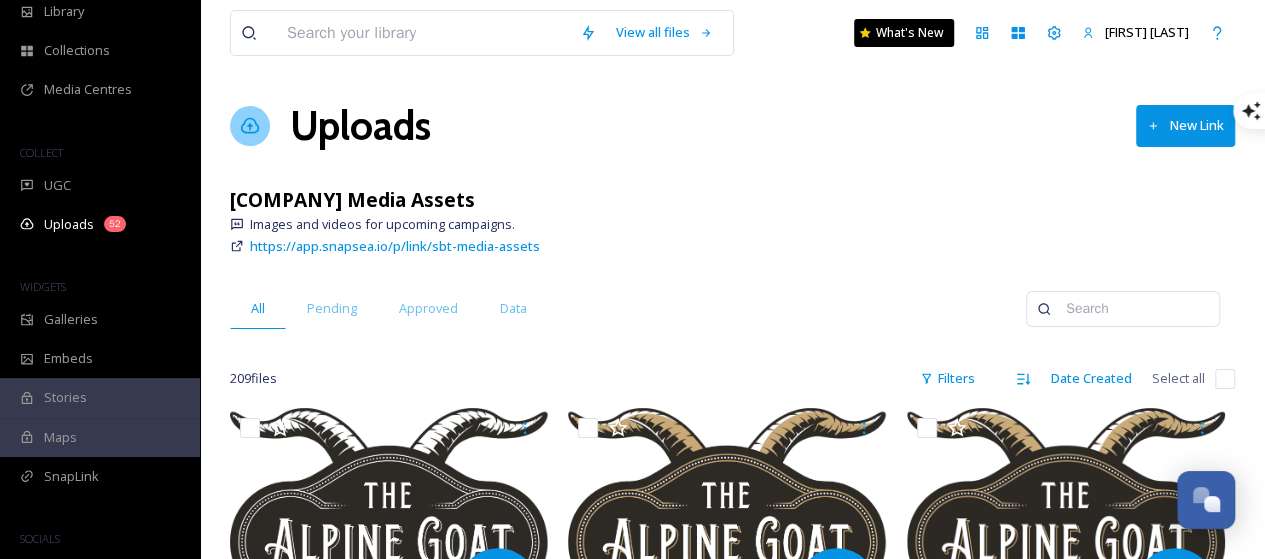 scroll, scrollTop: 139, scrollLeft: 0, axis: vertical 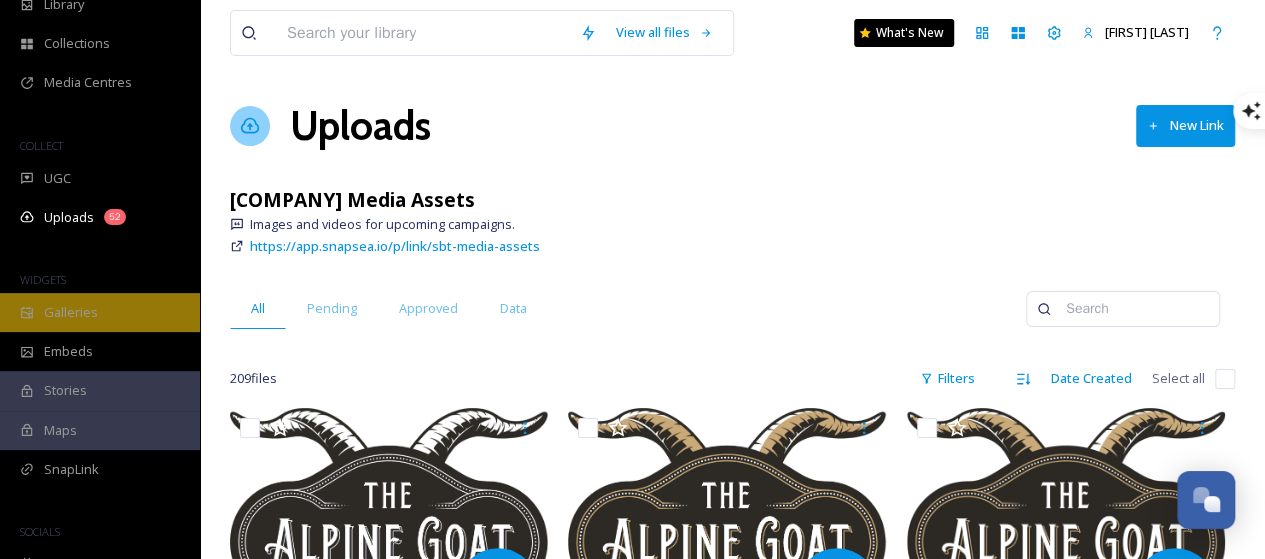 click on "Galleries" at bounding box center [71, 312] 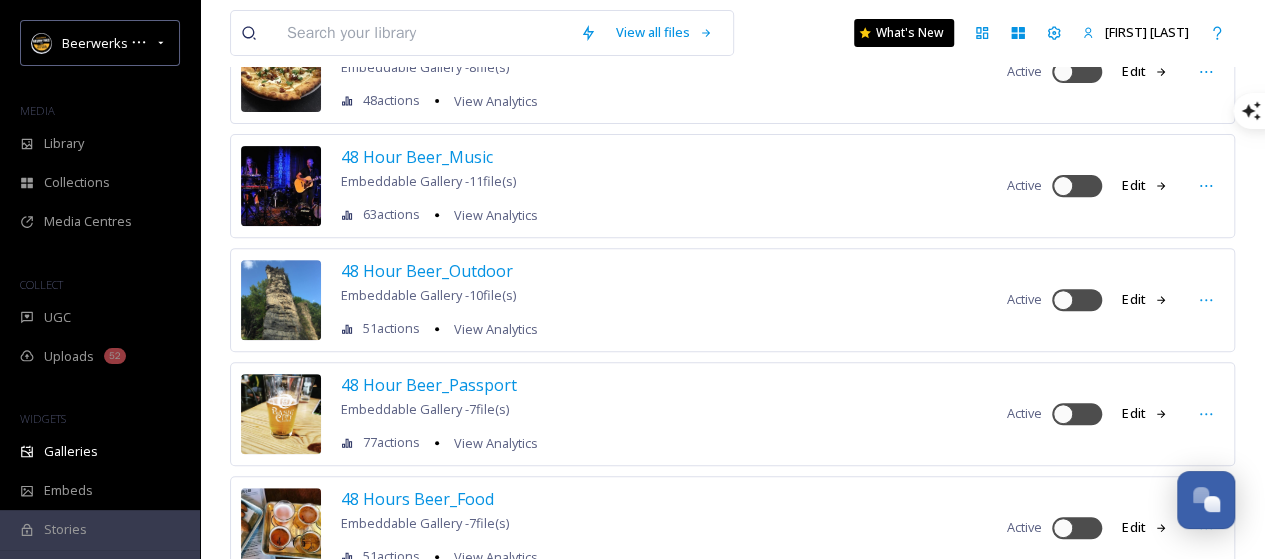 scroll, scrollTop: 320, scrollLeft: 0, axis: vertical 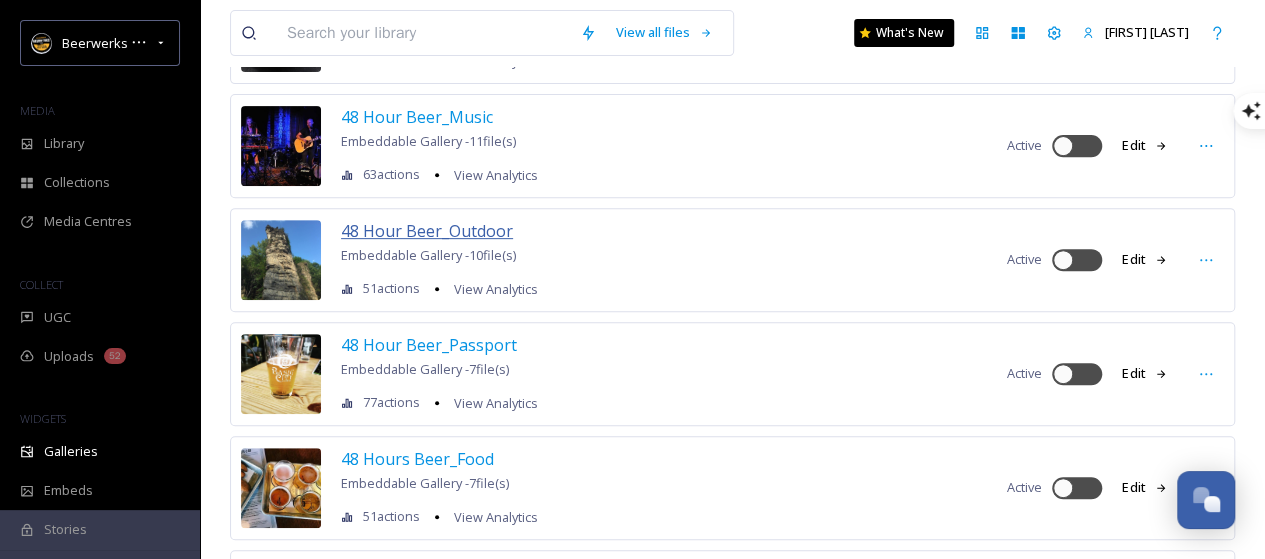 click on "48 Hour Beer_Outdoor" at bounding box center (427, 231) 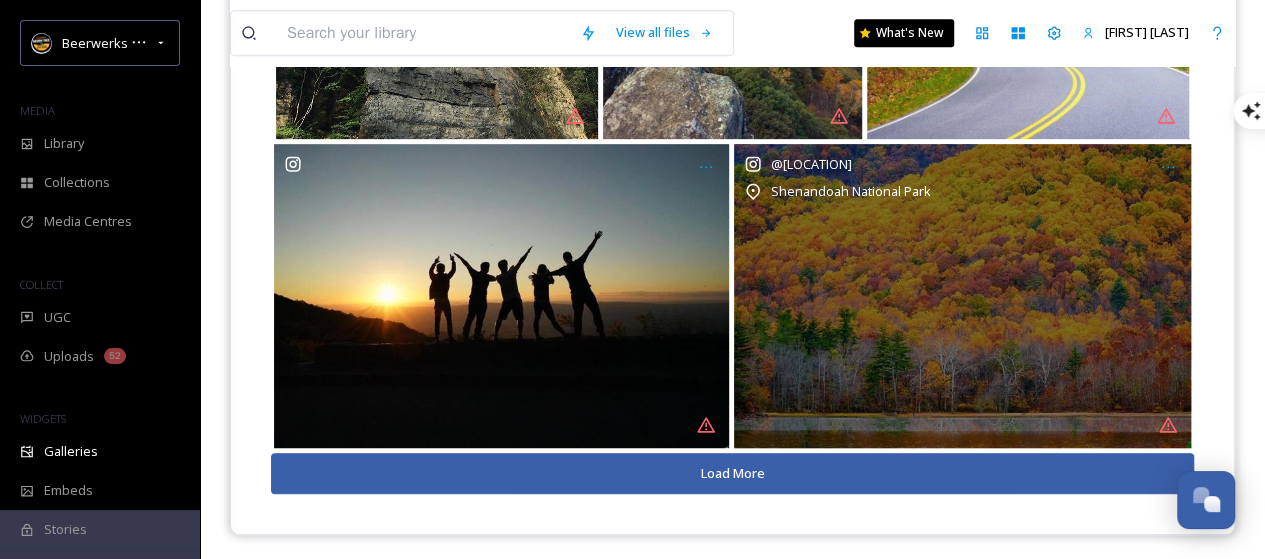 scroll, scrollTop: 505, scrollLeft: 0, axis: vertical 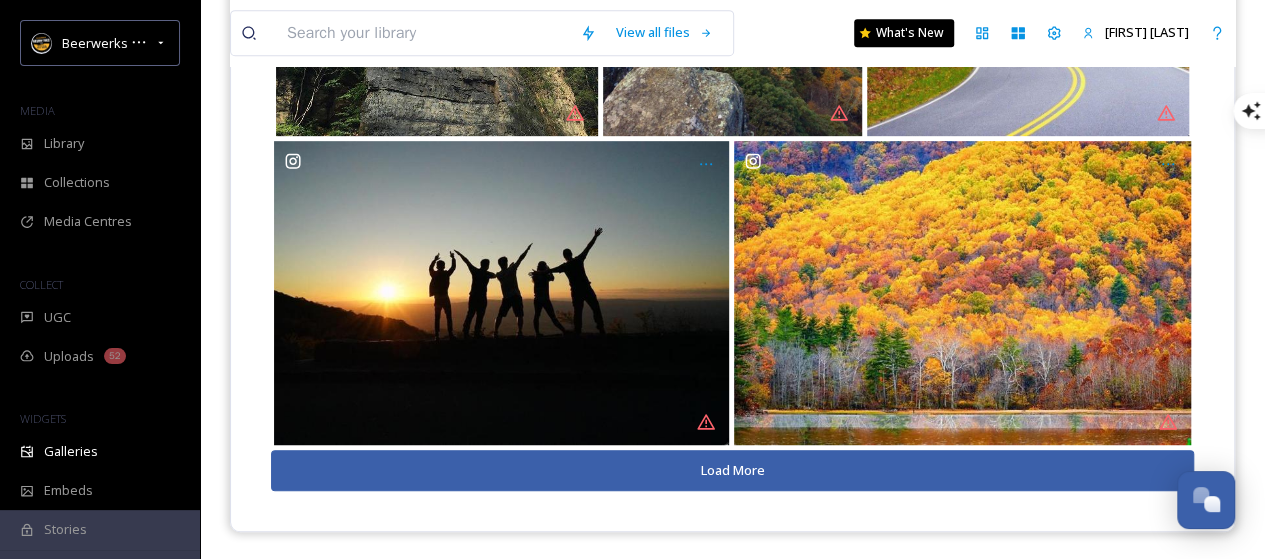 click on "Load More" at bounding box center (732, 470) 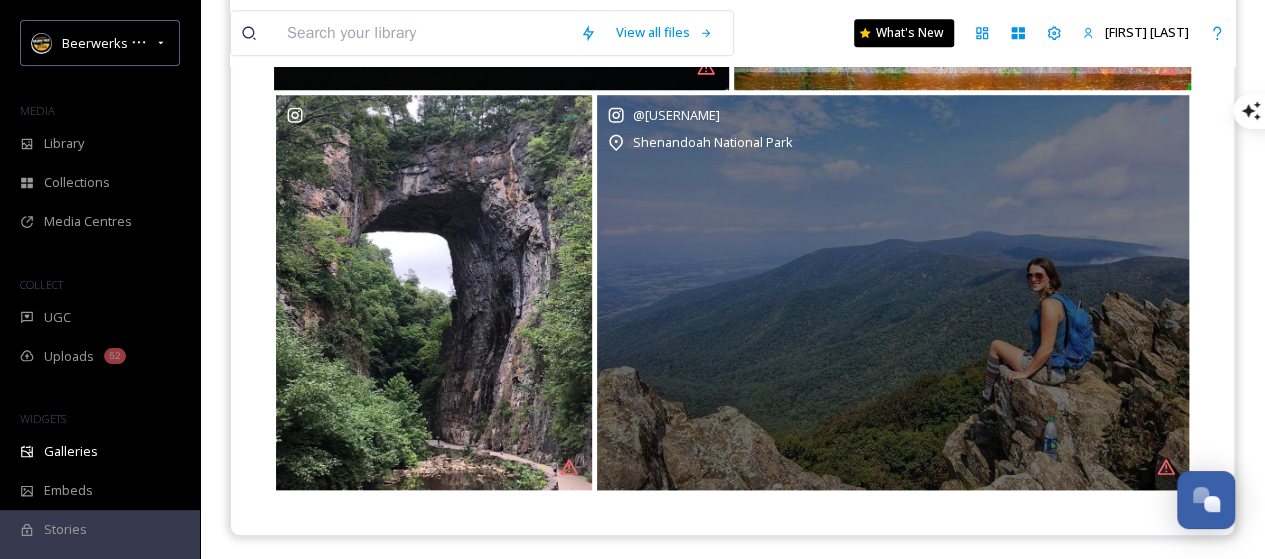 scroll, scrollTop: 864, scrollLeft: 0, axis: vertical 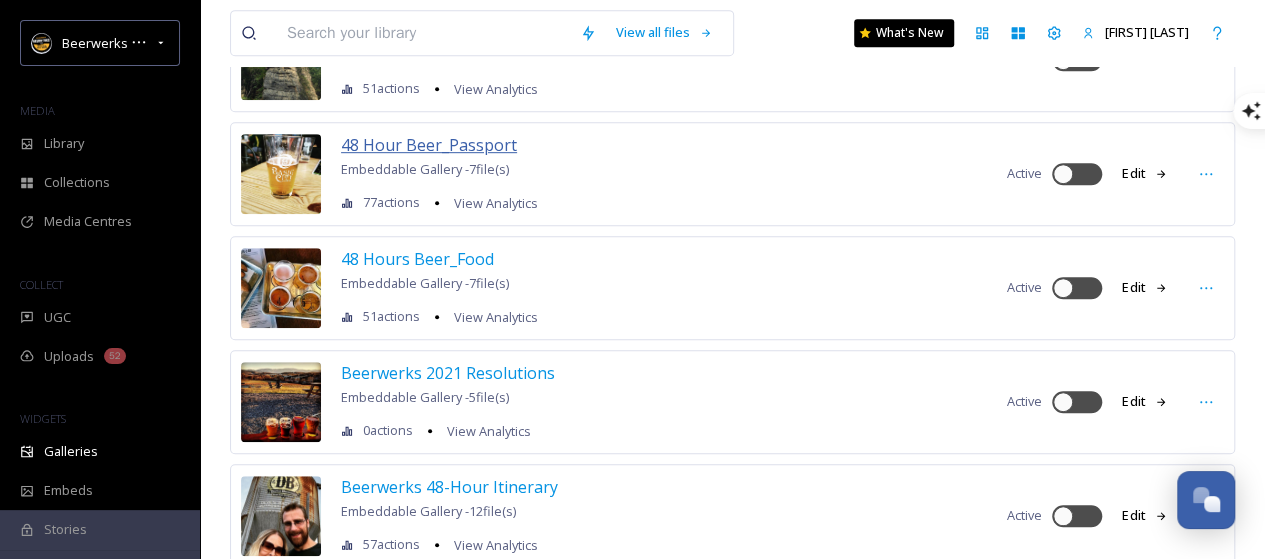 click on "48 Hour Beer_Passport" at bounding box center [429, 145] 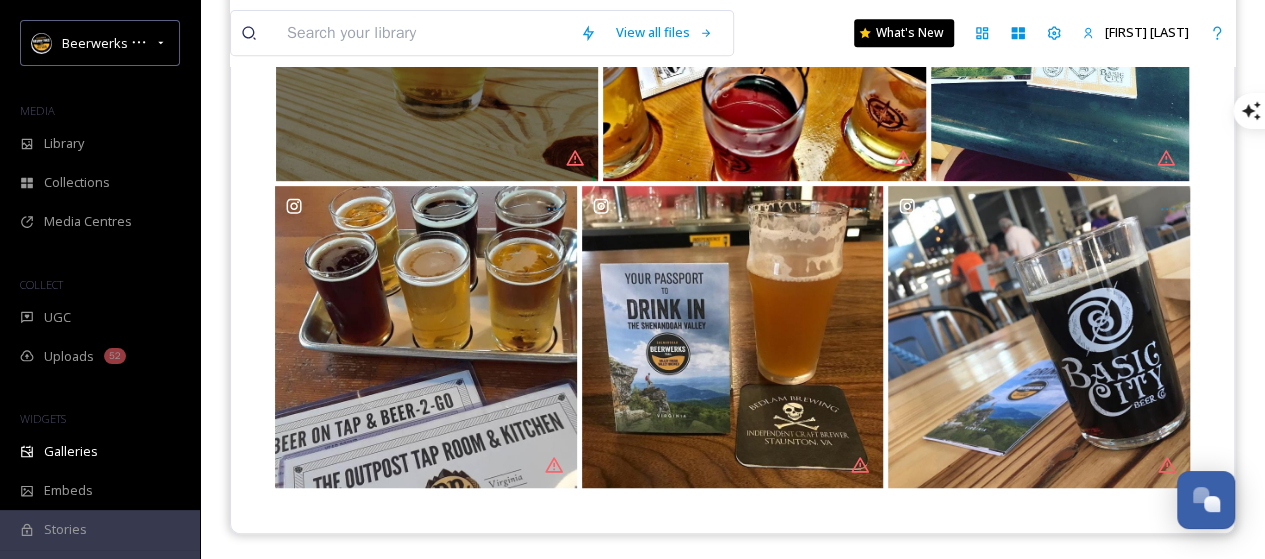 scroll, scrollTop: 462, scrollLeft: 0, axis: vertical 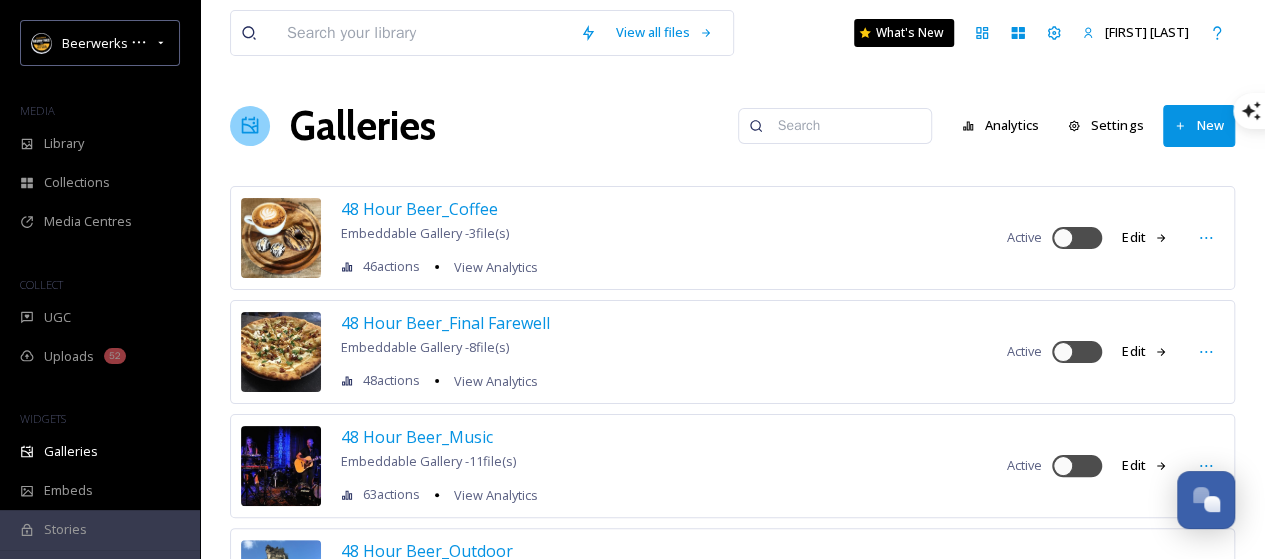 click on "Galleries Analytics Settings New" at bounding box center [732, 126] 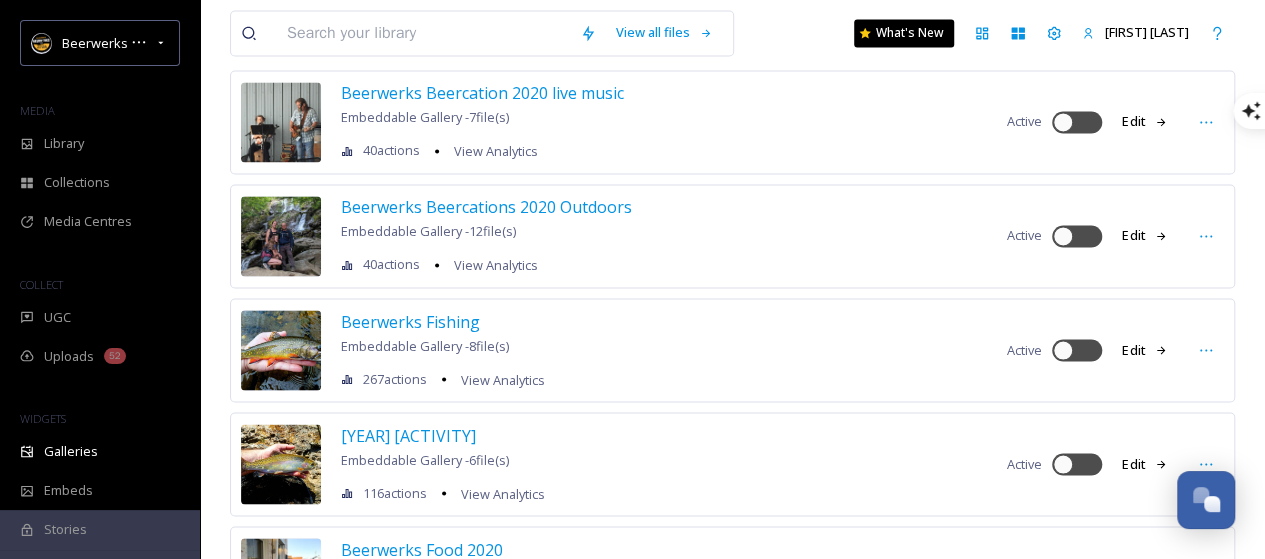 scroll, scrollTop: 1600, scrollLeft: 0, axis: vertical 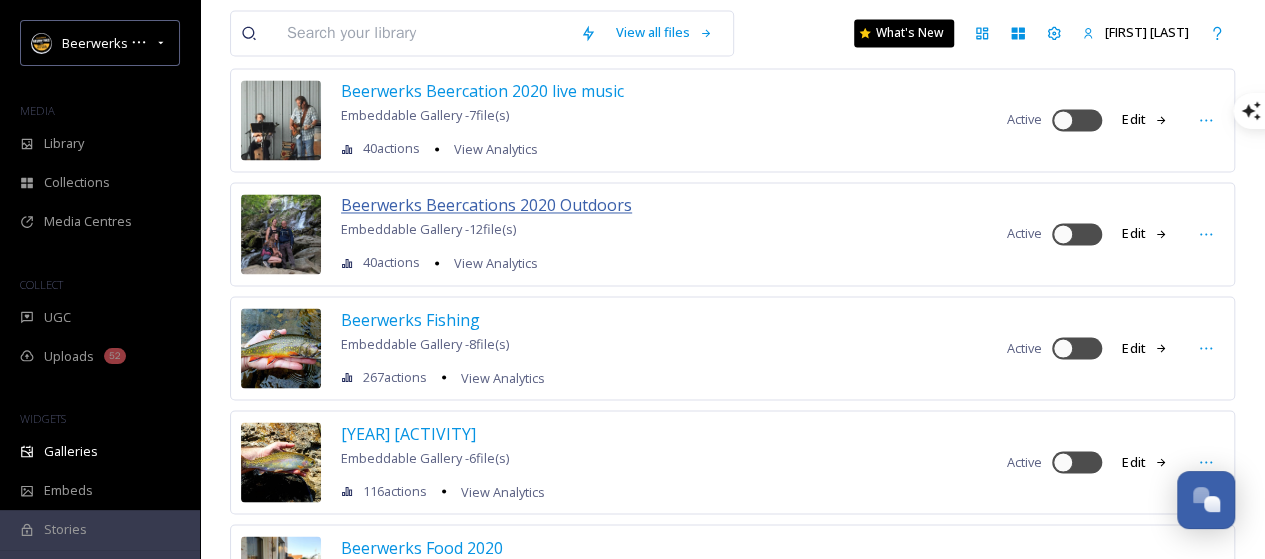 click on "Beerwerks Beercations 2020 Outdoors" at bounding box center (486, 205) 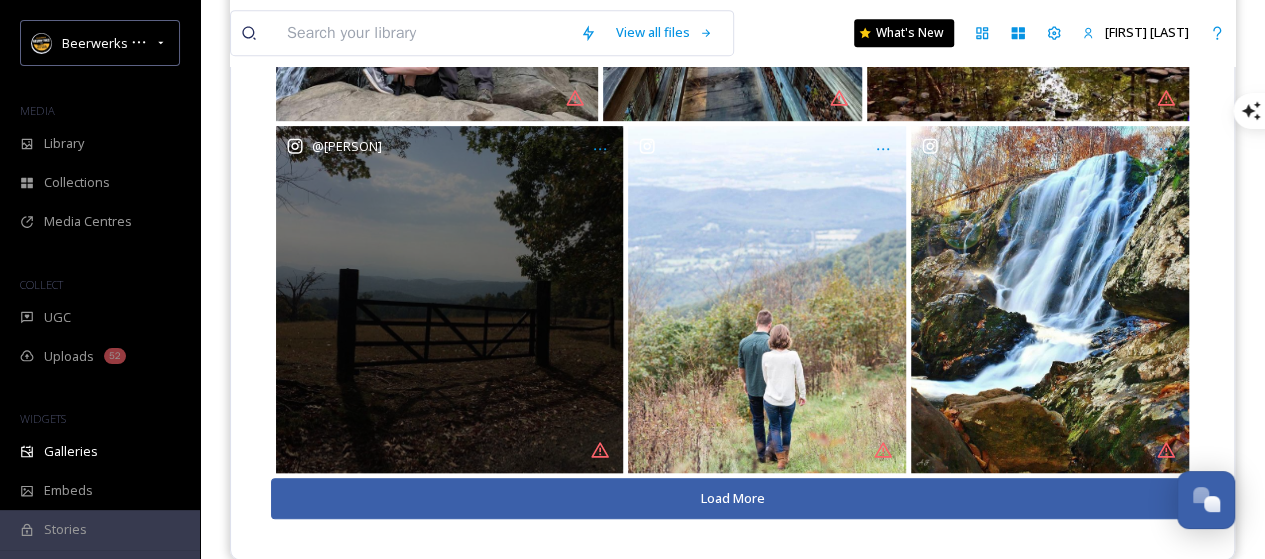 scroll, scrollTop: 548, scrollLeft: 0, axis: vertical 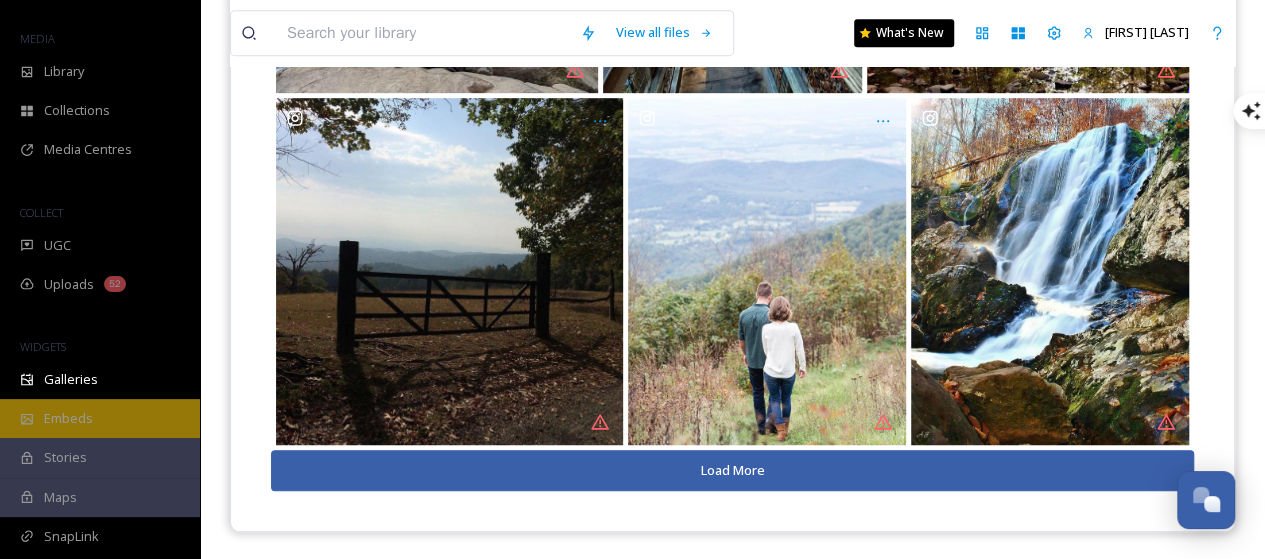 click on "Embeds" at bounding box center (68, 418) 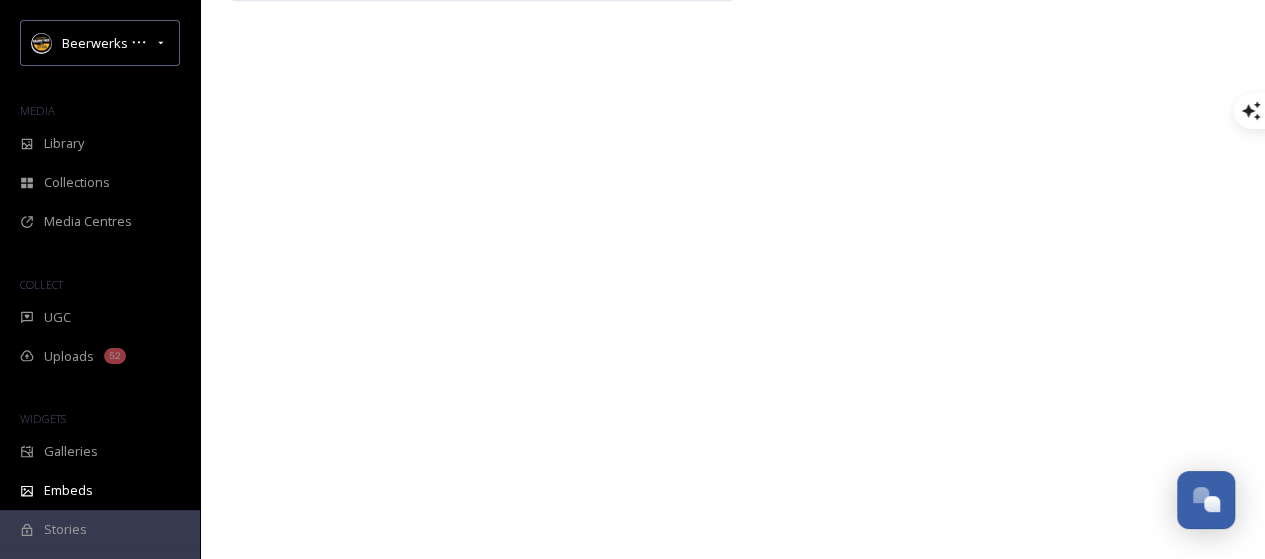 scroll, scrollTop: 0, scrollLeft: 0, axis: both 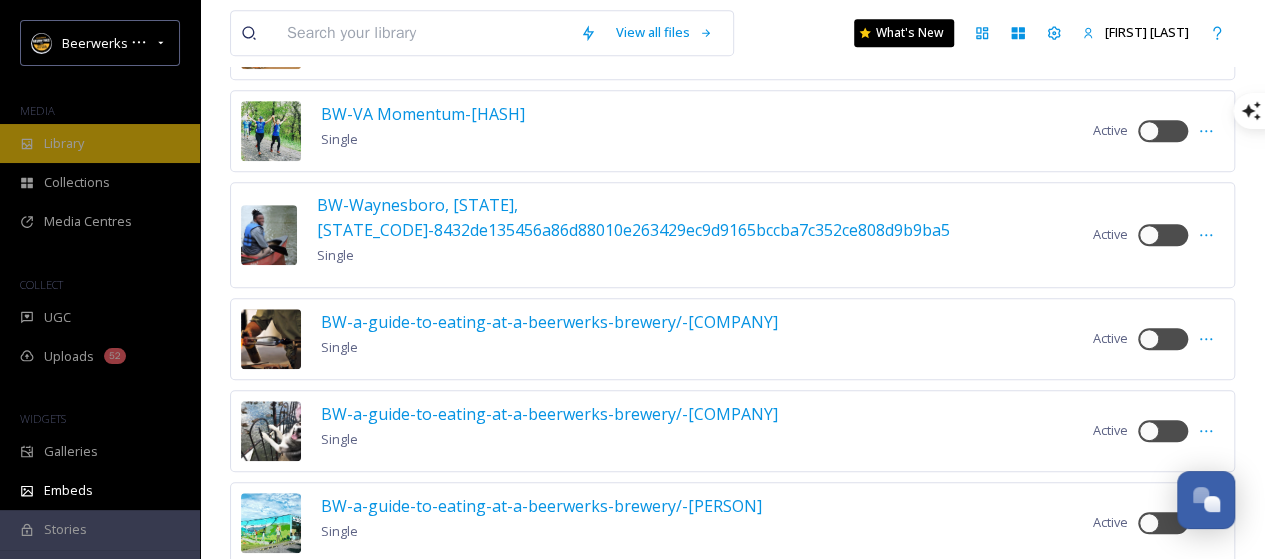 click on "Library" at bounding box center (64, 143) 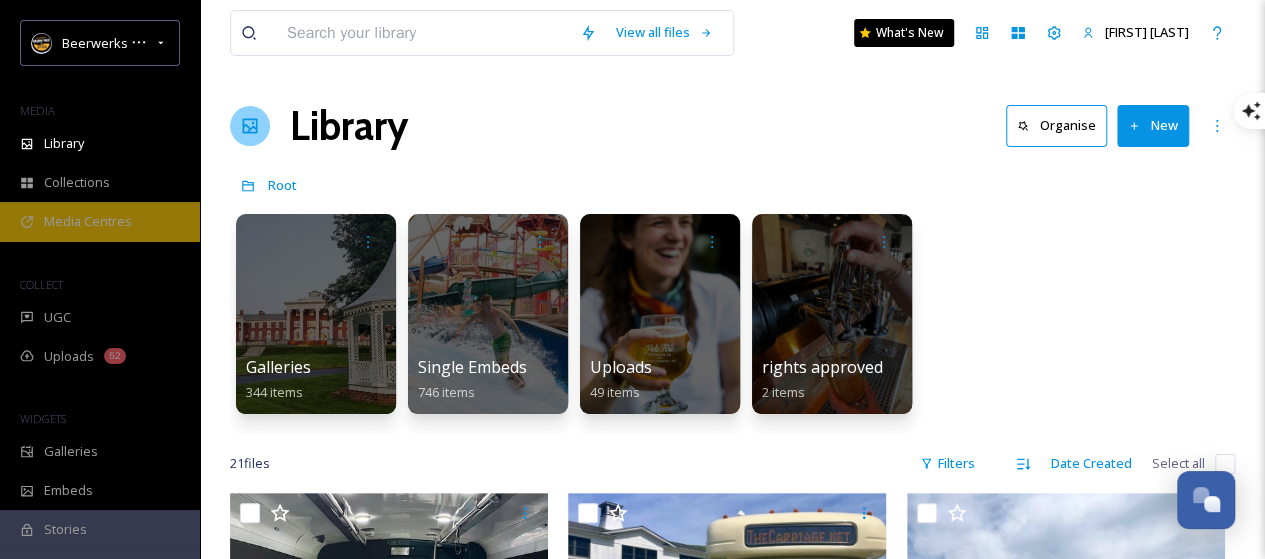 click on "Media Centres" at bounding box center [88, 221] 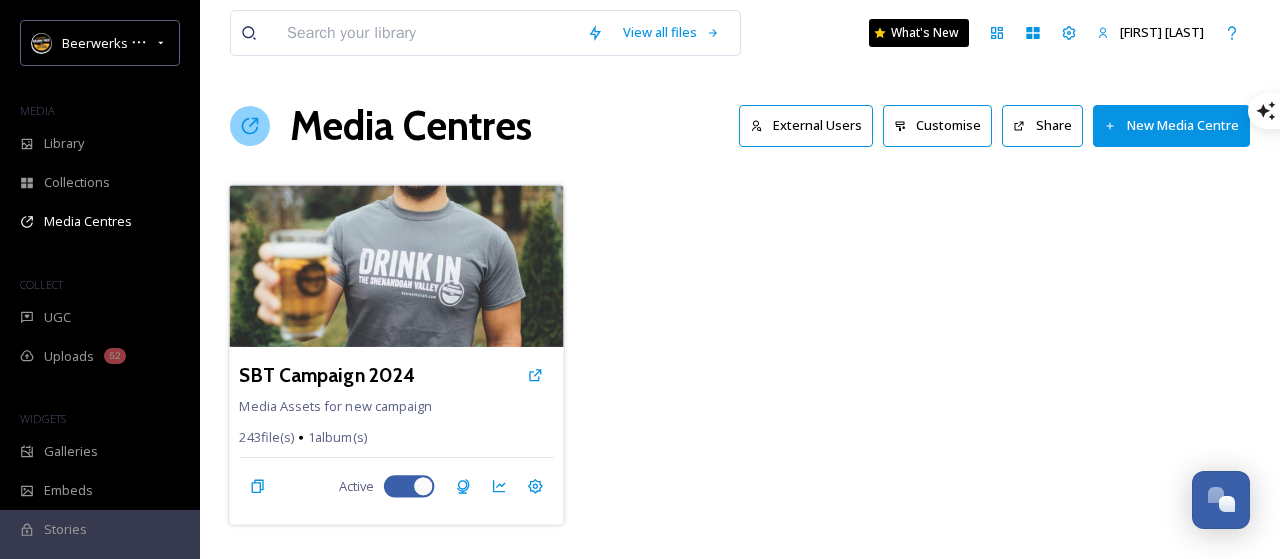 click on "243  file(s)" at bounding box center (266, 437) 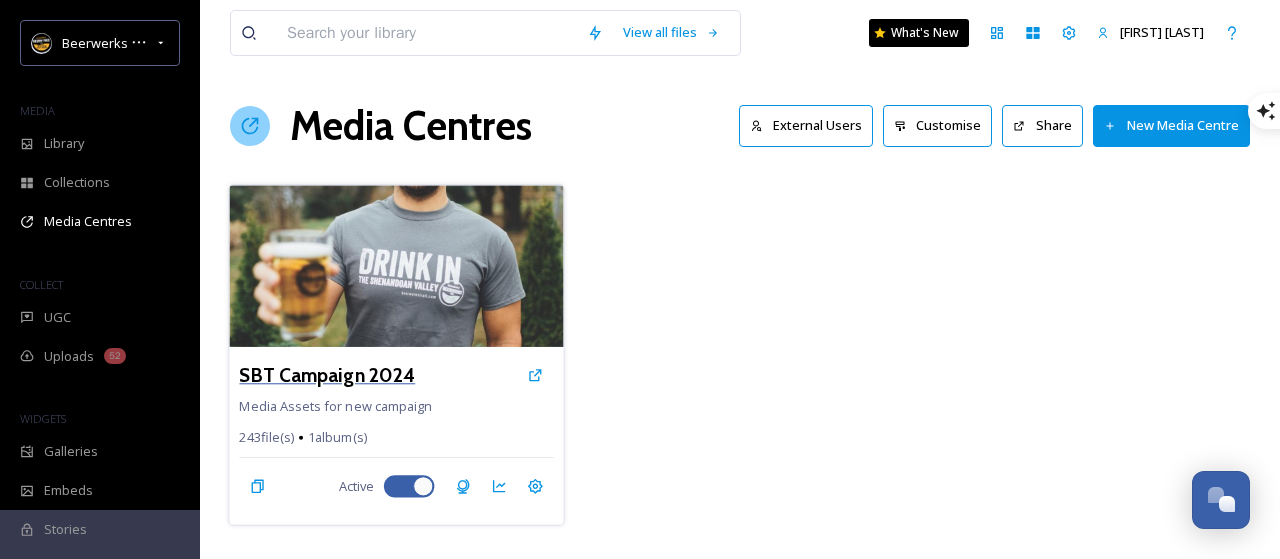 click on "SBT Campaign 2024" at bounding box center (327, 375) 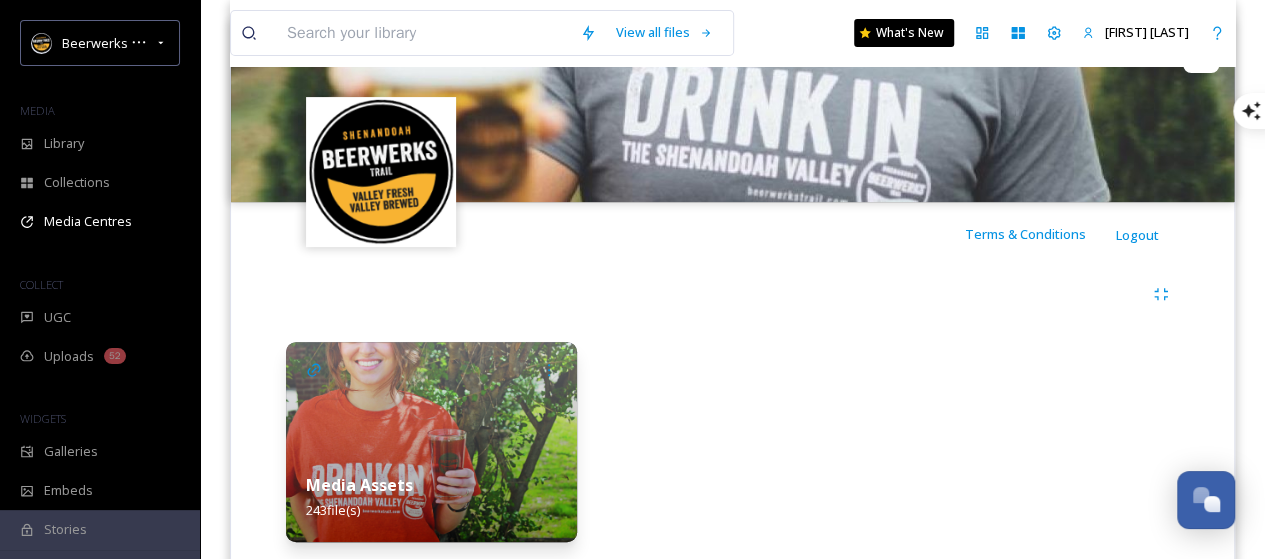 scroll, scrollTop: 306, scrollLeft: 0, axis: vertical 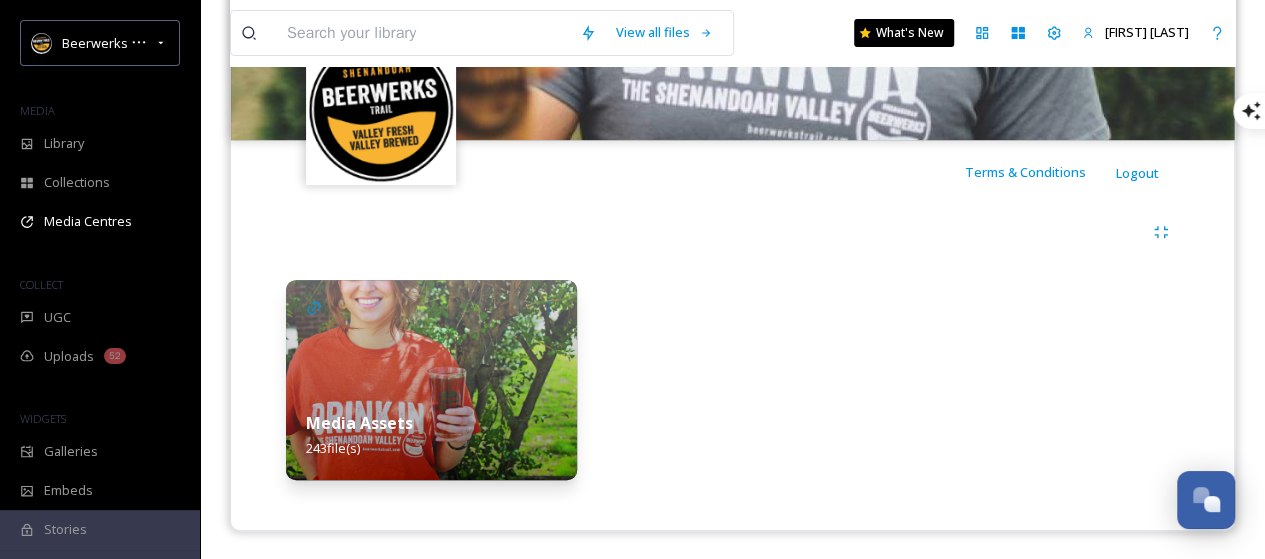 click on "Media Assets 243  file(s)" at bounding box center (431, 435) 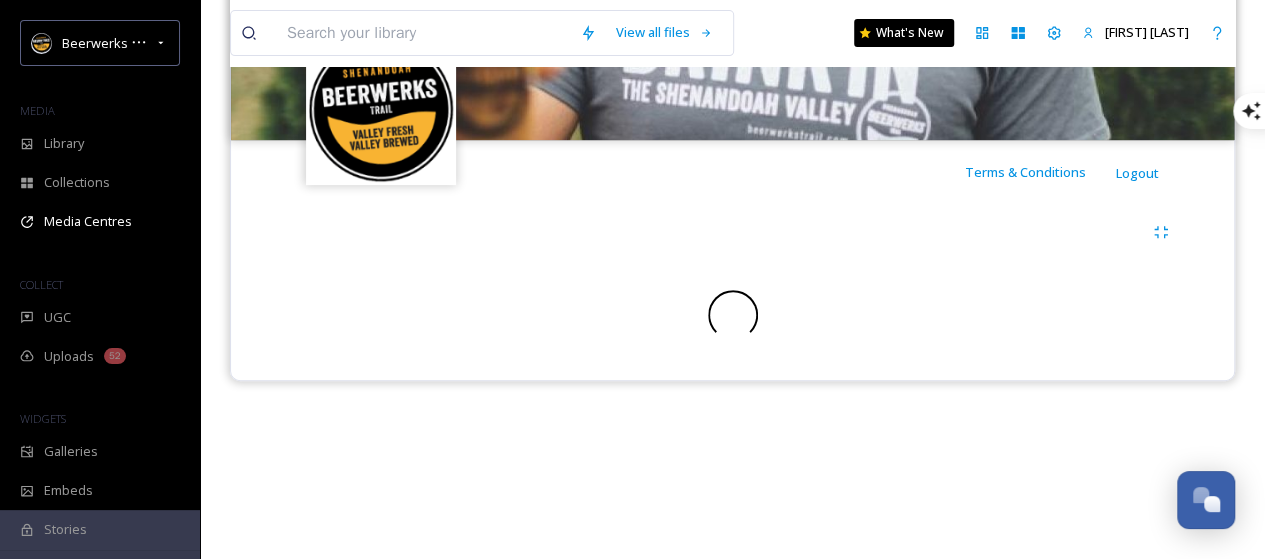 scroll, scrollTop: 0, scrollLeft: 0, axis: both 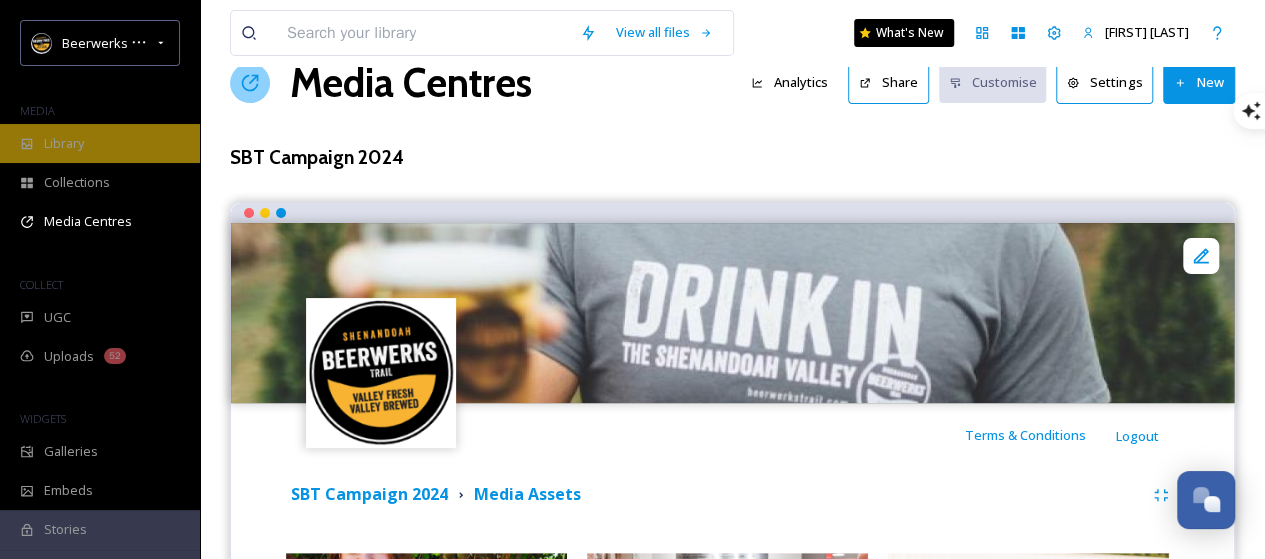 click on "Library" at bounding box center [100, 143] 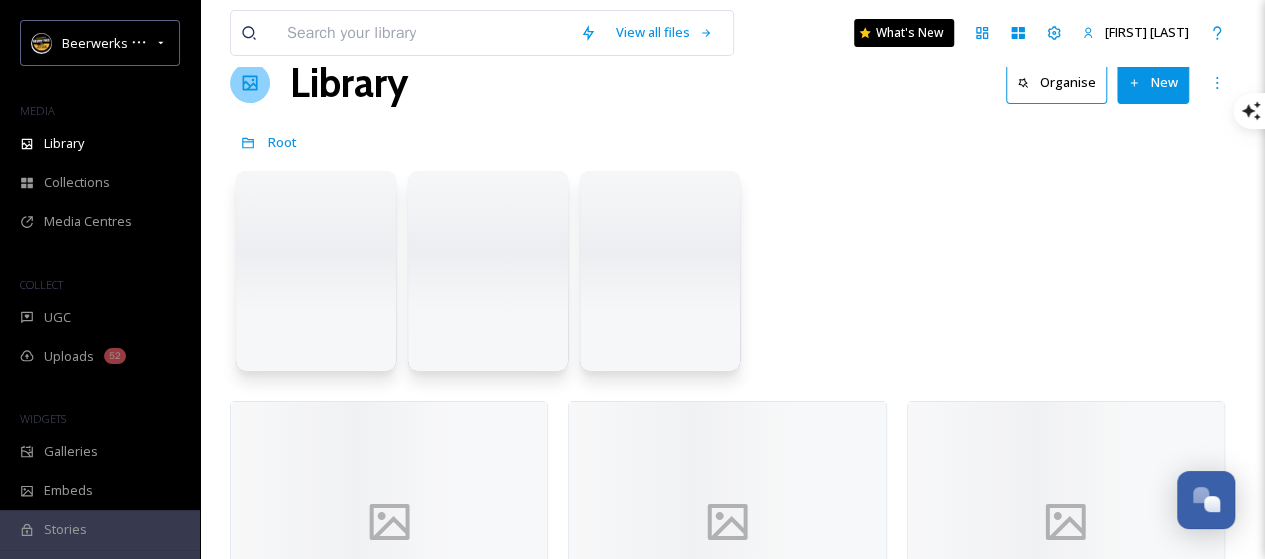 scroll, scrollTop: 0, scrollLeft: 0, axis: both 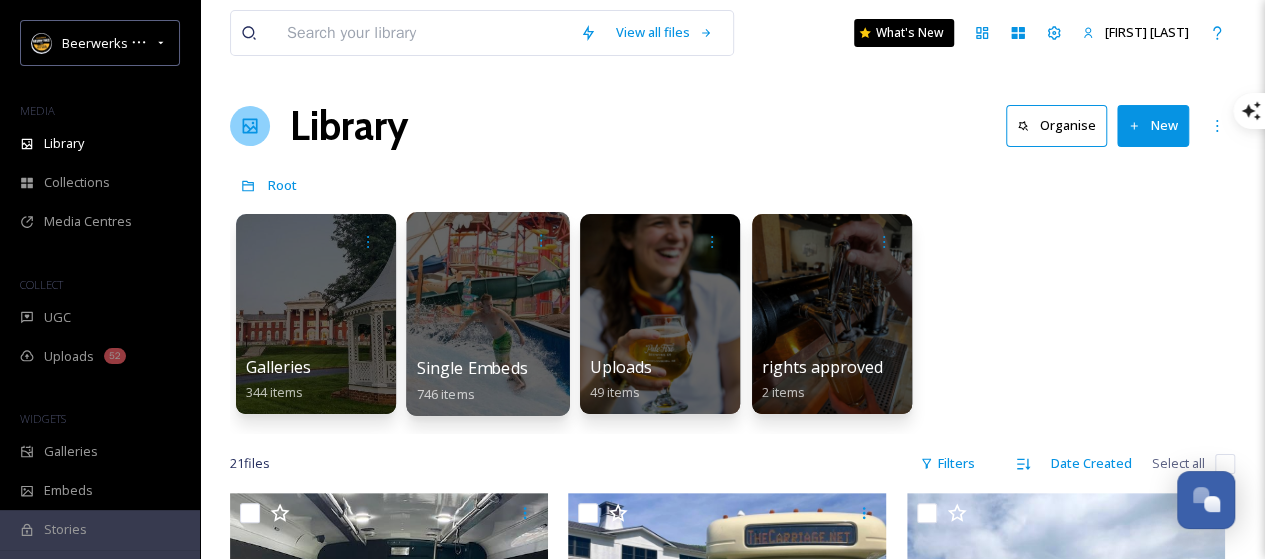 click at bounding box center (487, 314) 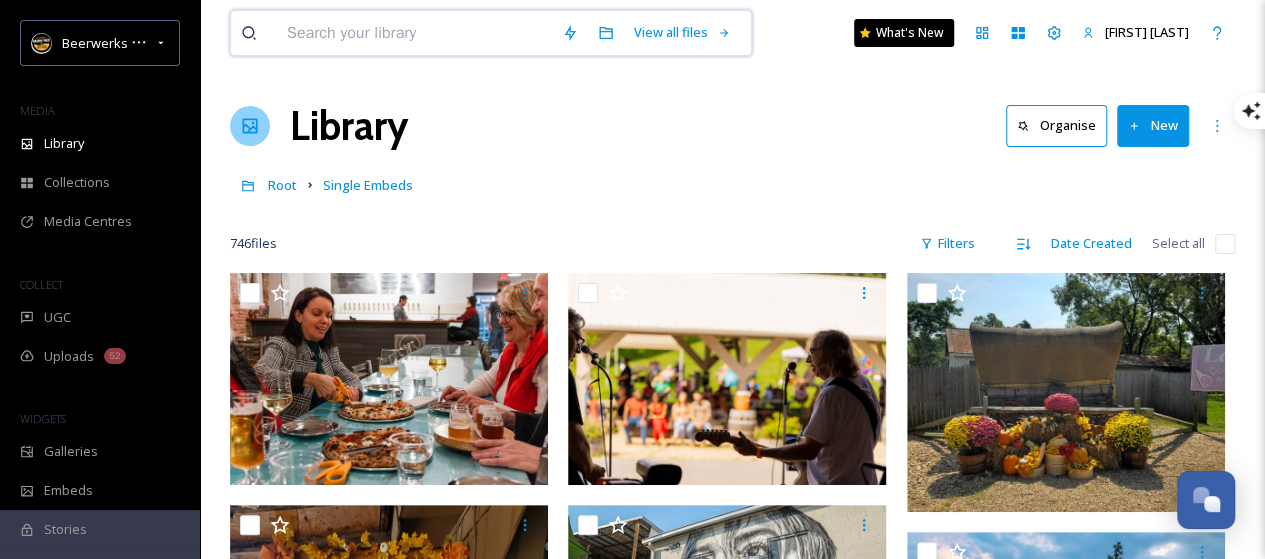 click at bounding box center [414, 33] 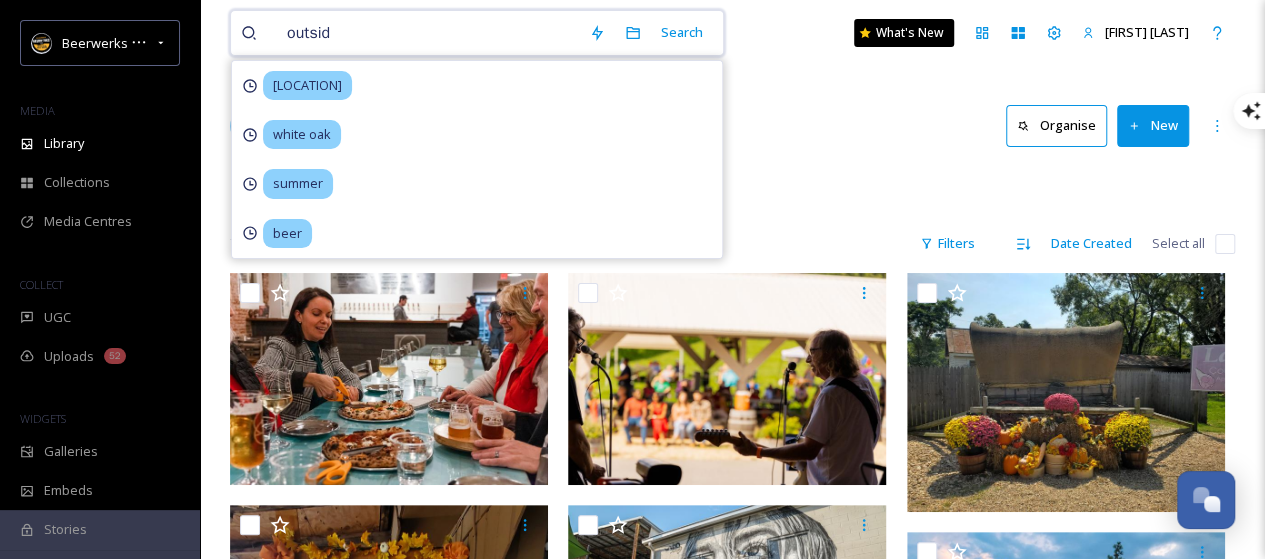 type on "outside" 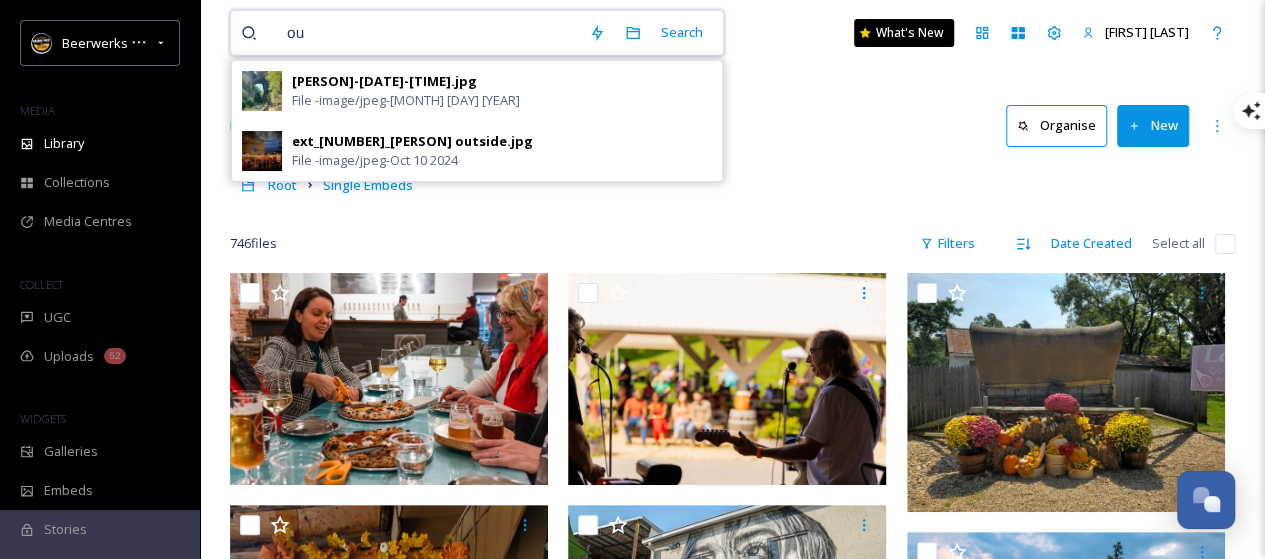 type on "o" 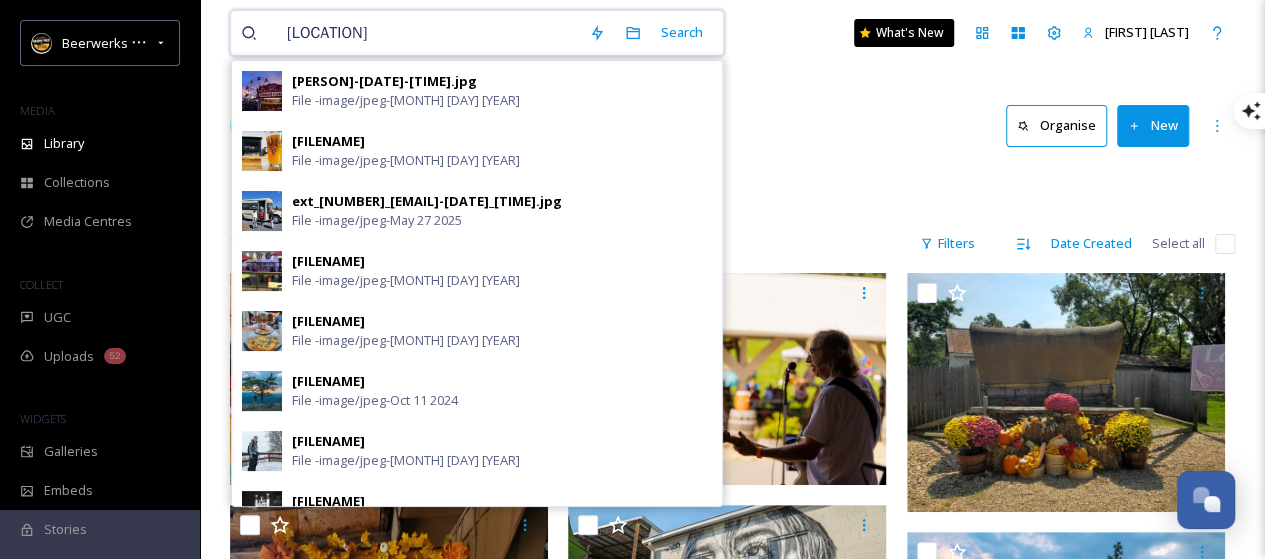 type on "[CITY]" 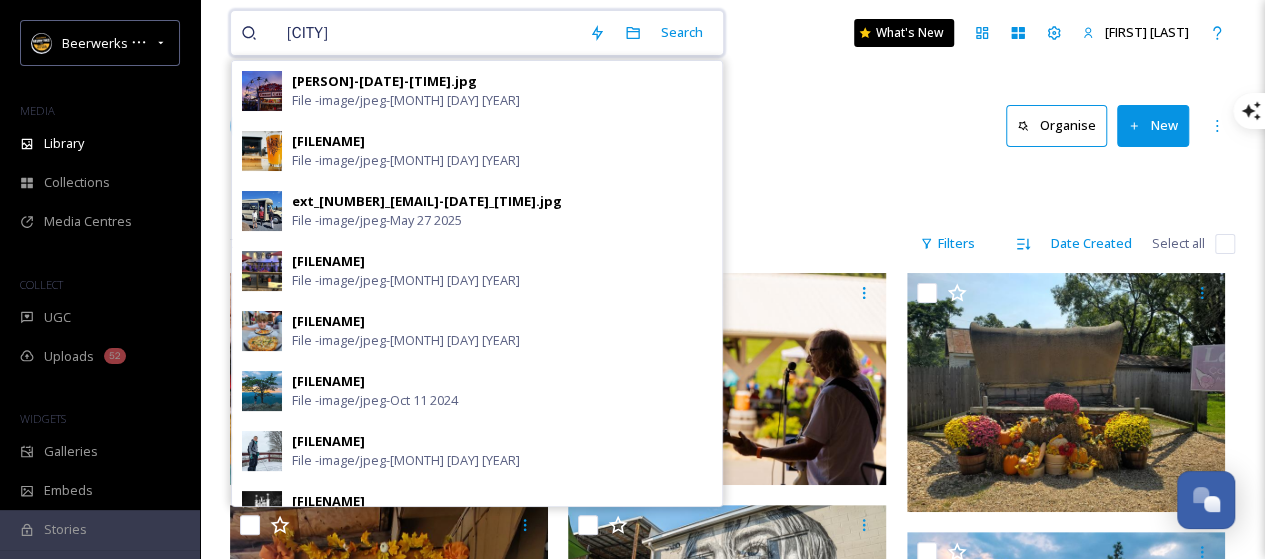 type 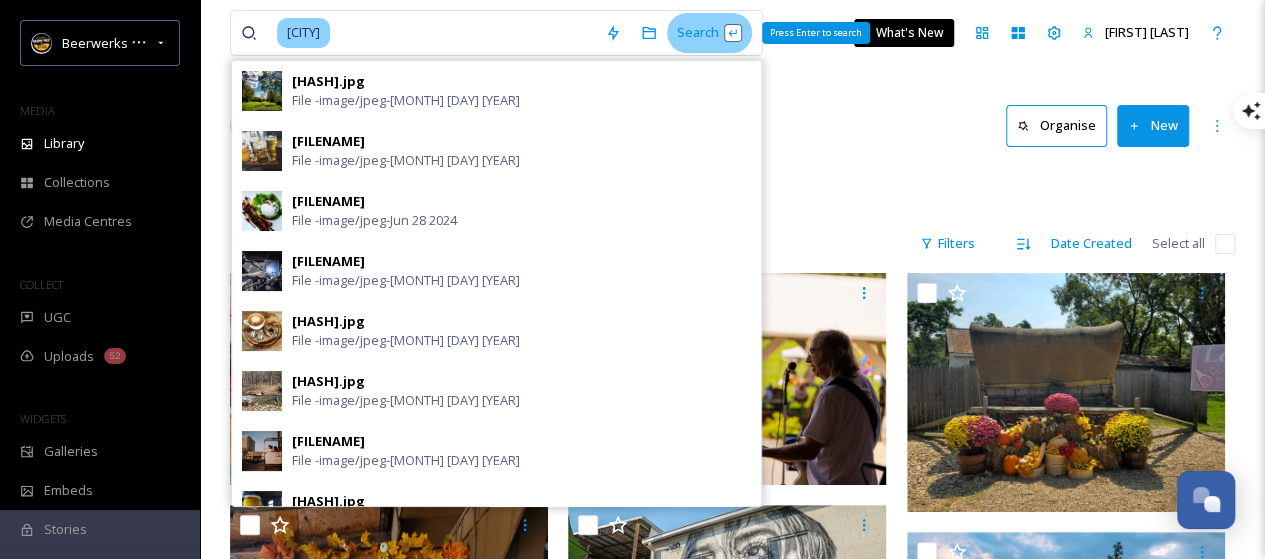 click on "Search Press Enter to search" at bounding box center [709, 32] 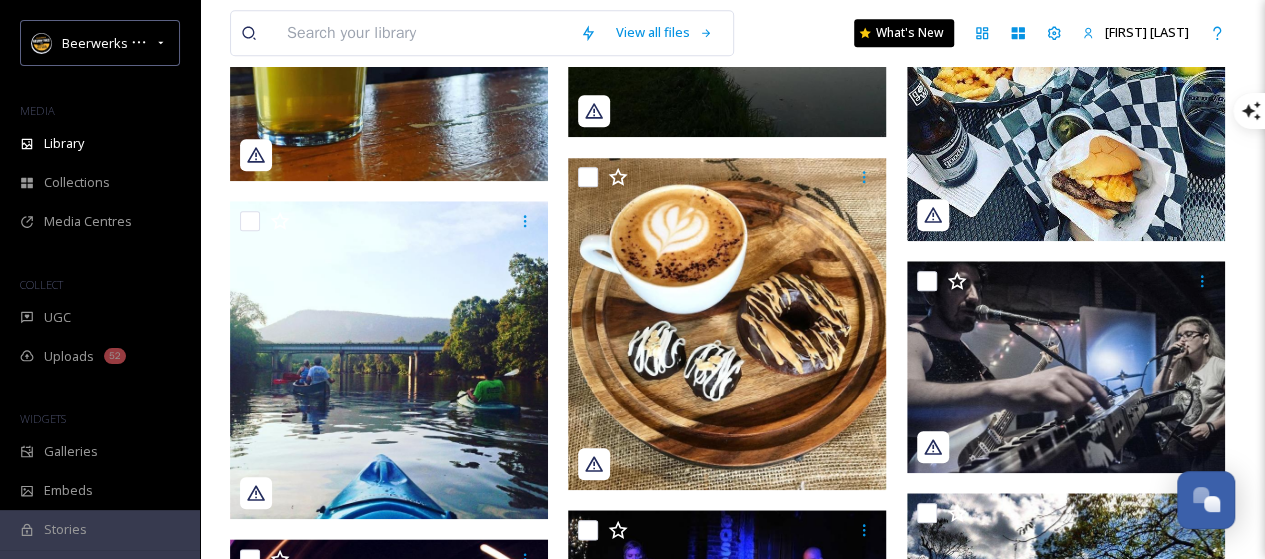 scroll, scrollTop: 920, scrollLeft: 0, axis: vertical 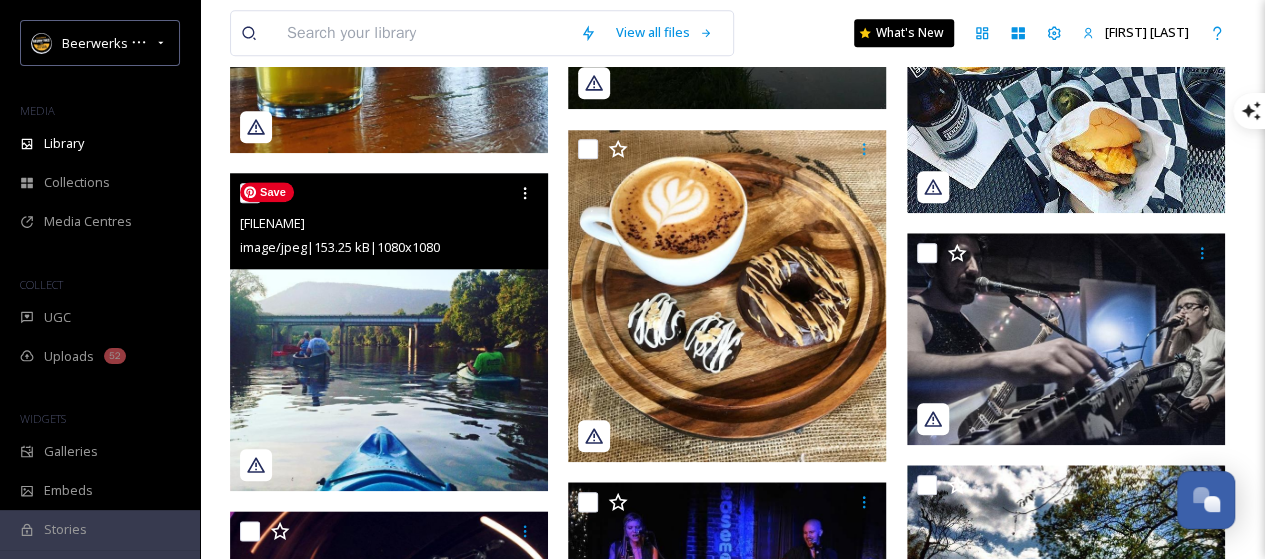 click at bounding box center (389, 332) 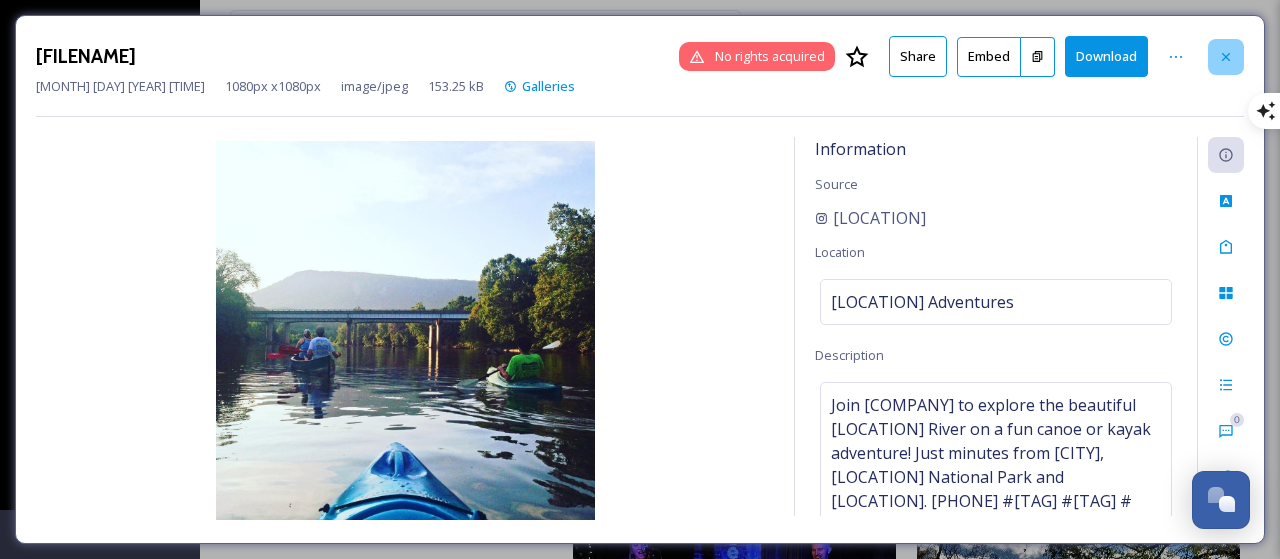 click 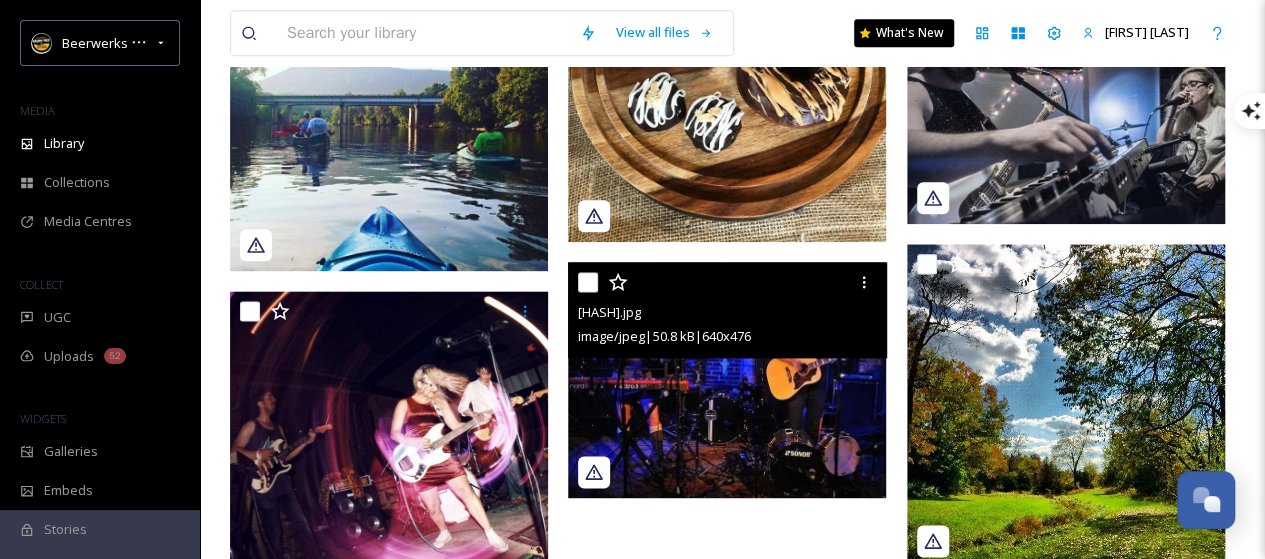 scroll, scrollTop: 1240, scrollLeft: 0, axis: vertical 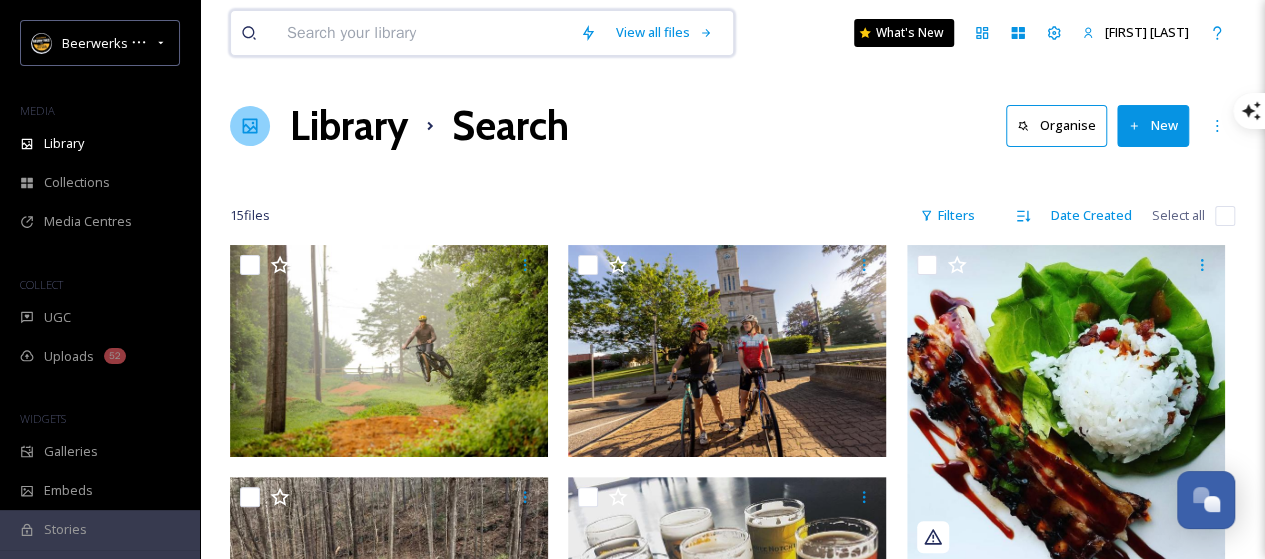click at bounding box center (423, 33) 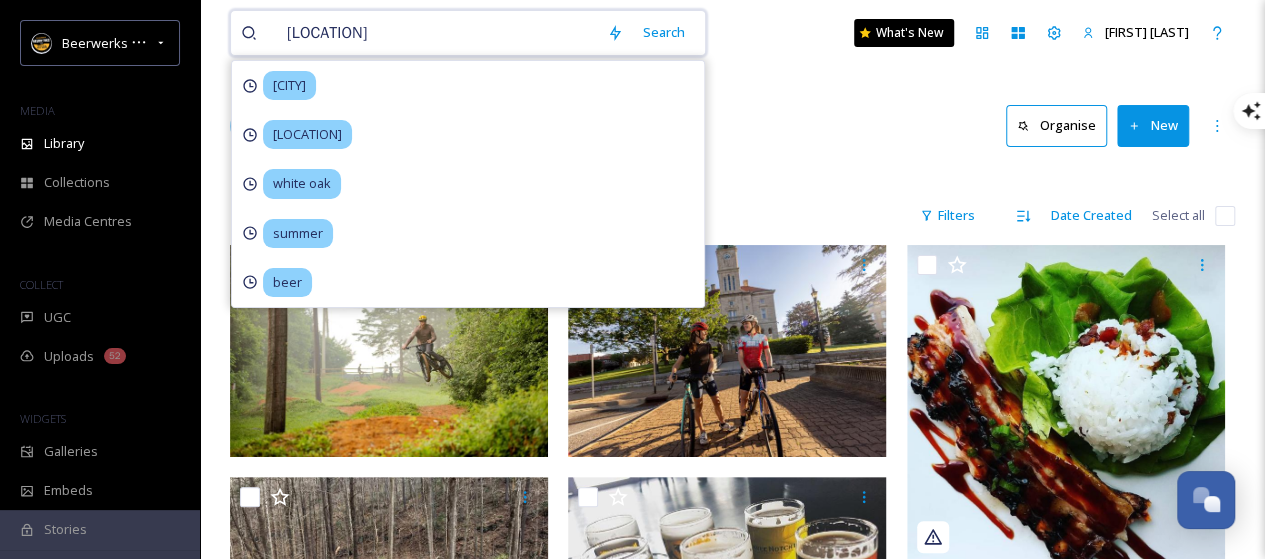 type on "[LOCATION]" 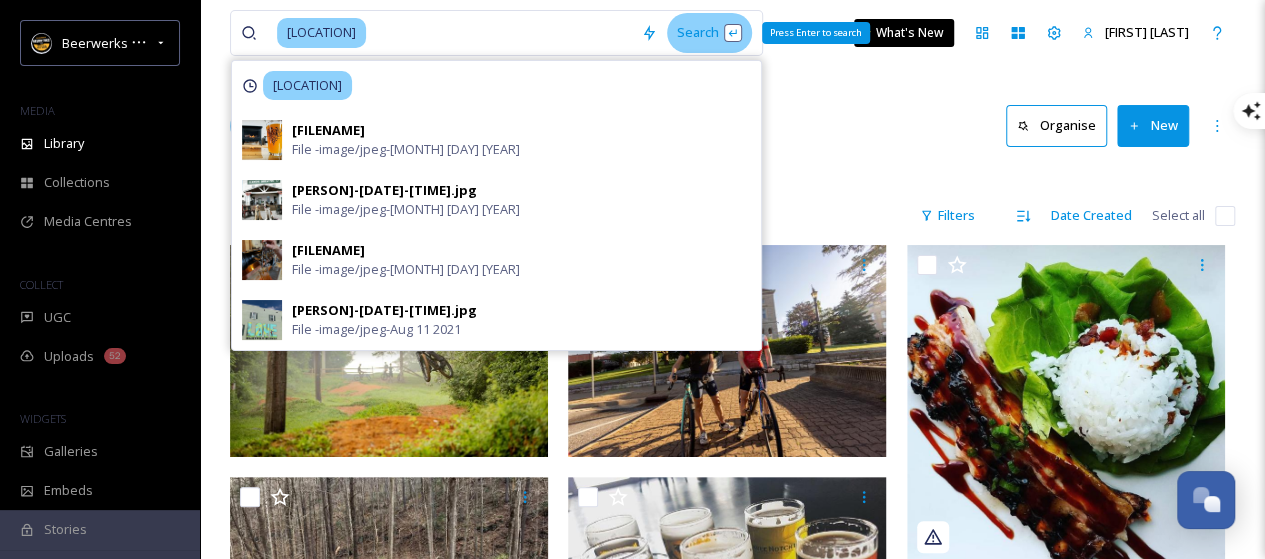 click on "Search Press Enter to search" at bounding box center [709, 32] 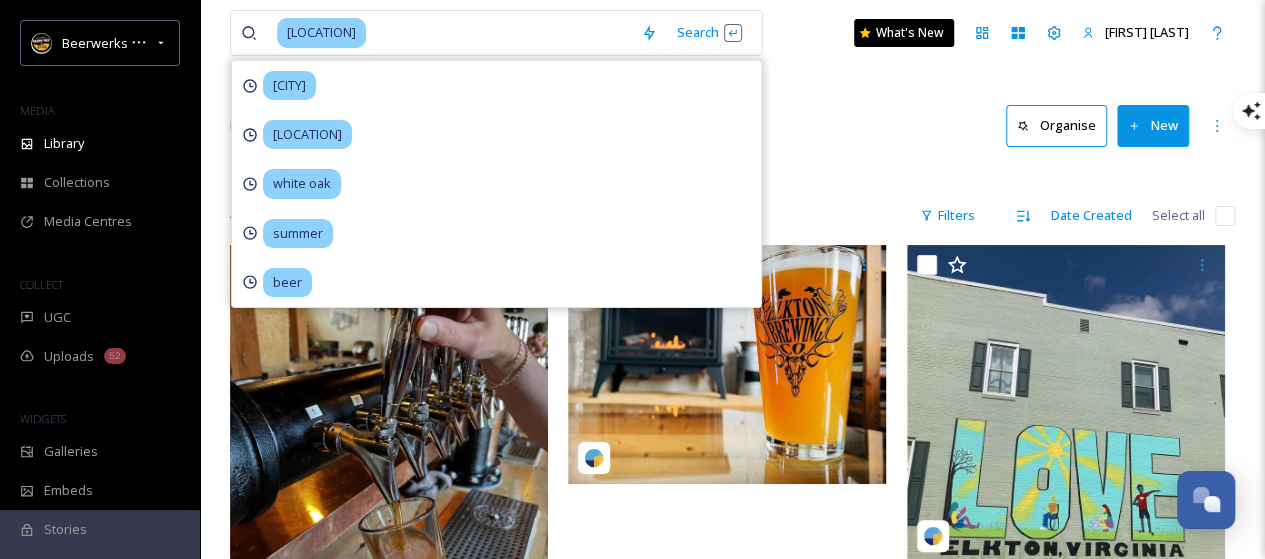 click on "Library Search Organise New" at bounding box center (732, 126) 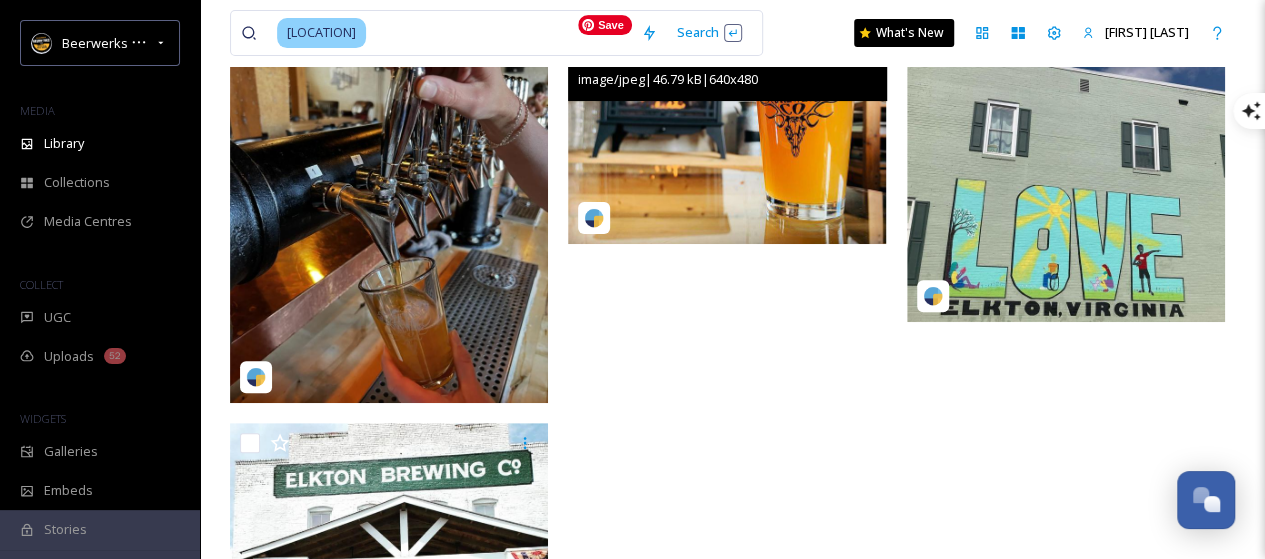 scroll, scrollTop: 200, scrollLeft: 0, axis: vertical 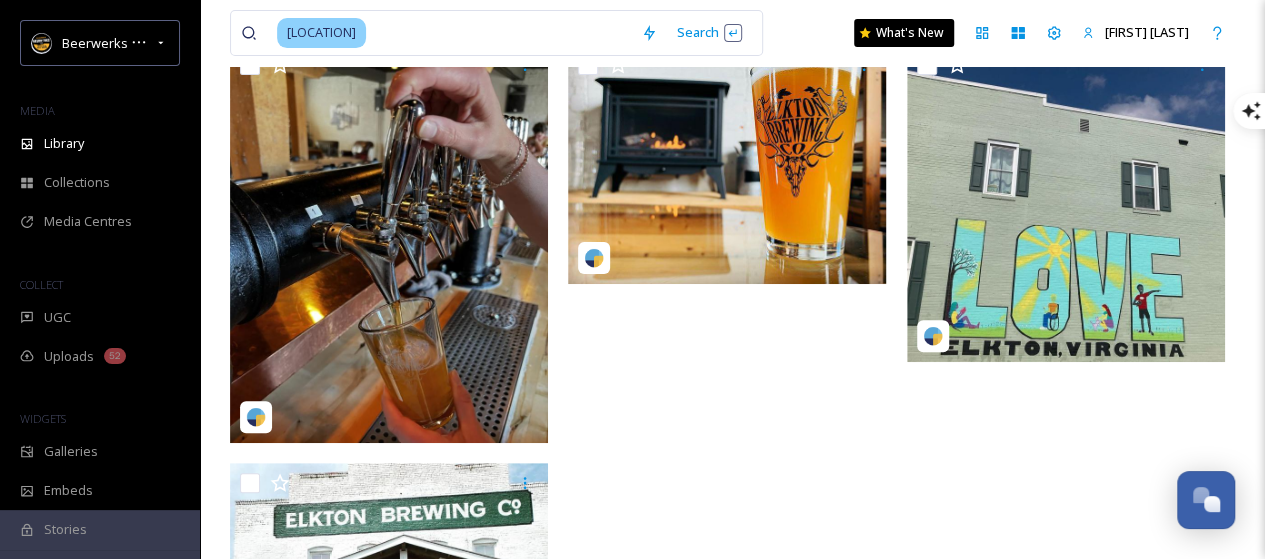 click at bounding box center [732, 457] 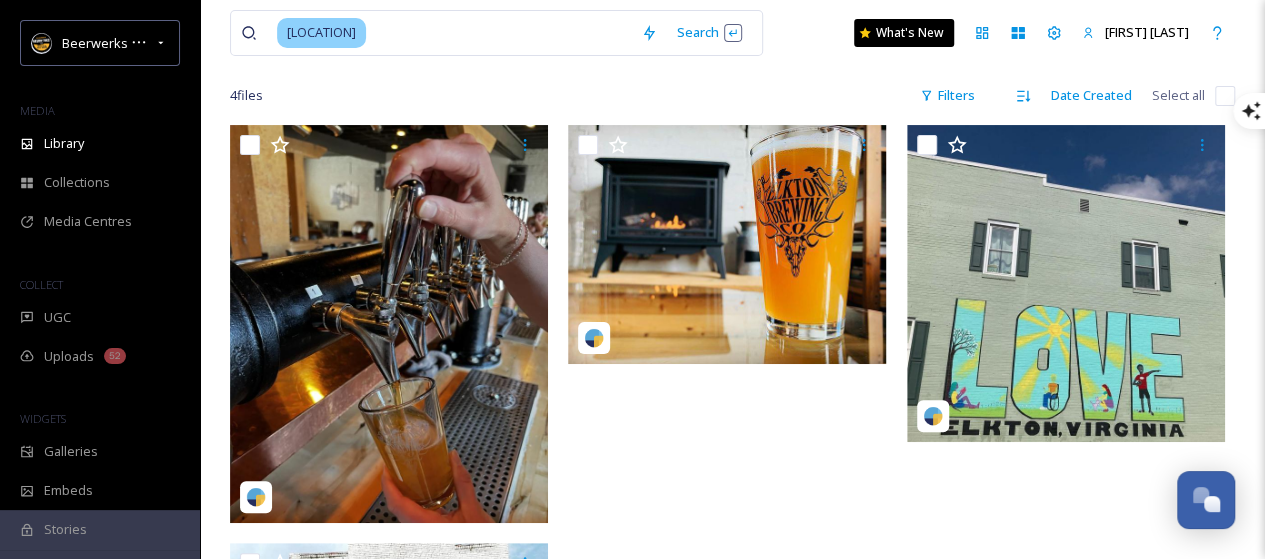 scroll, scrollTop: 160, scrollLeft: 0, axis: vertical 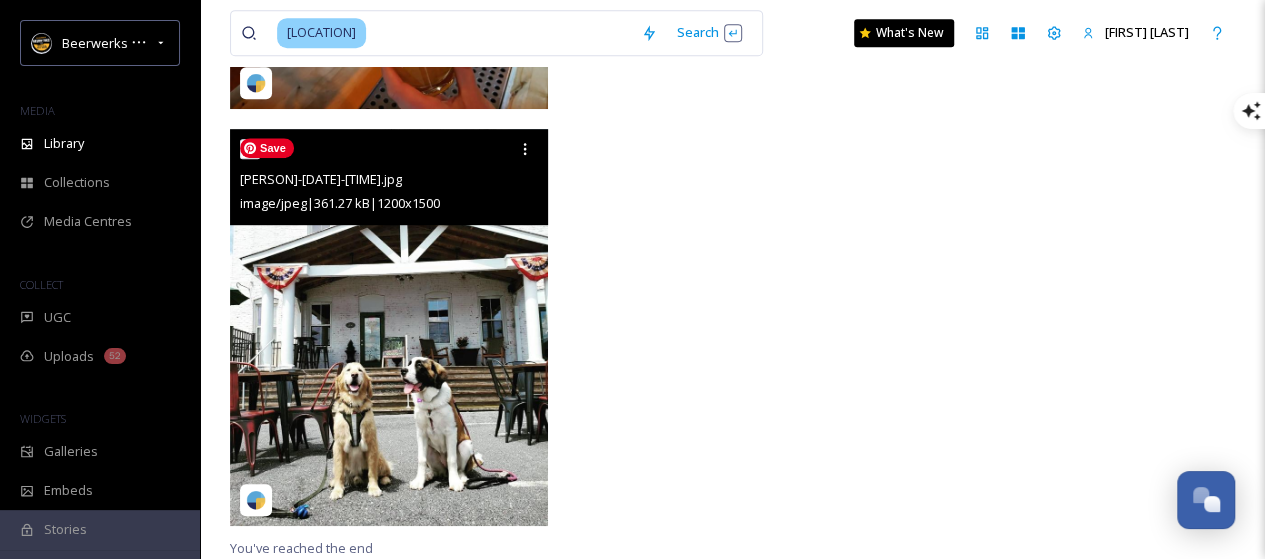 click at bounding box center [389, 328] 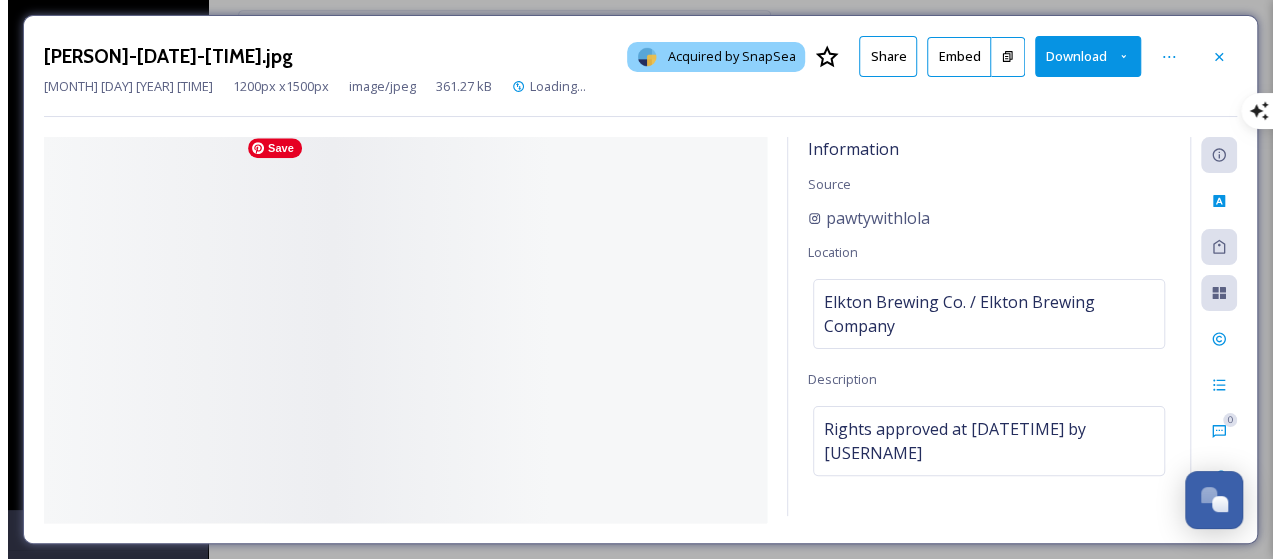 scroll, scrollTop: 244, scrollLeft: 0, axis: vertical 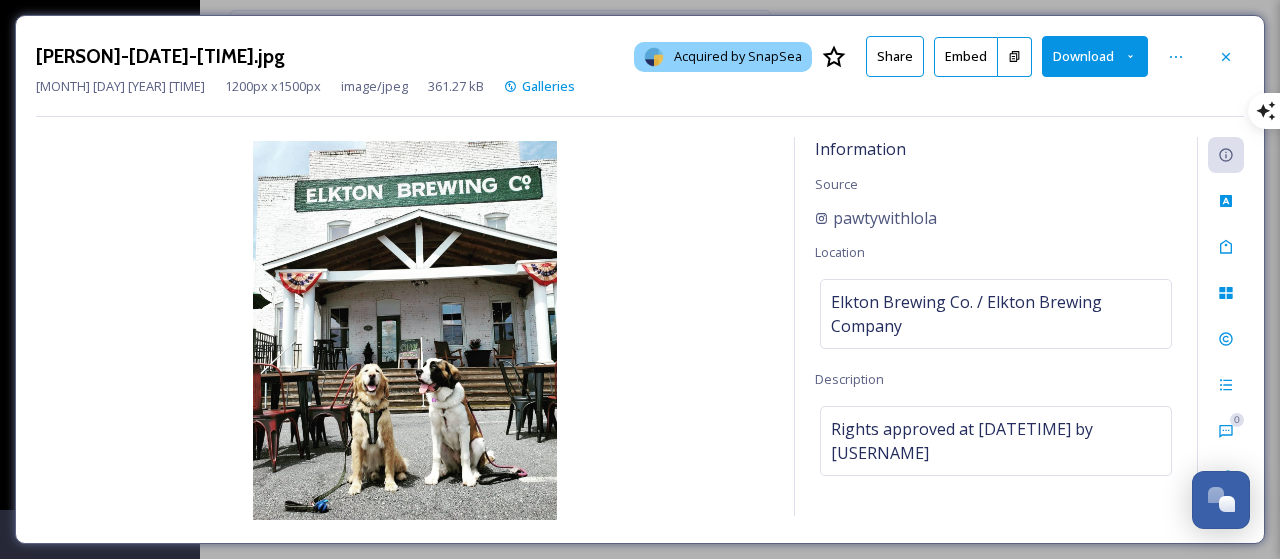 click 